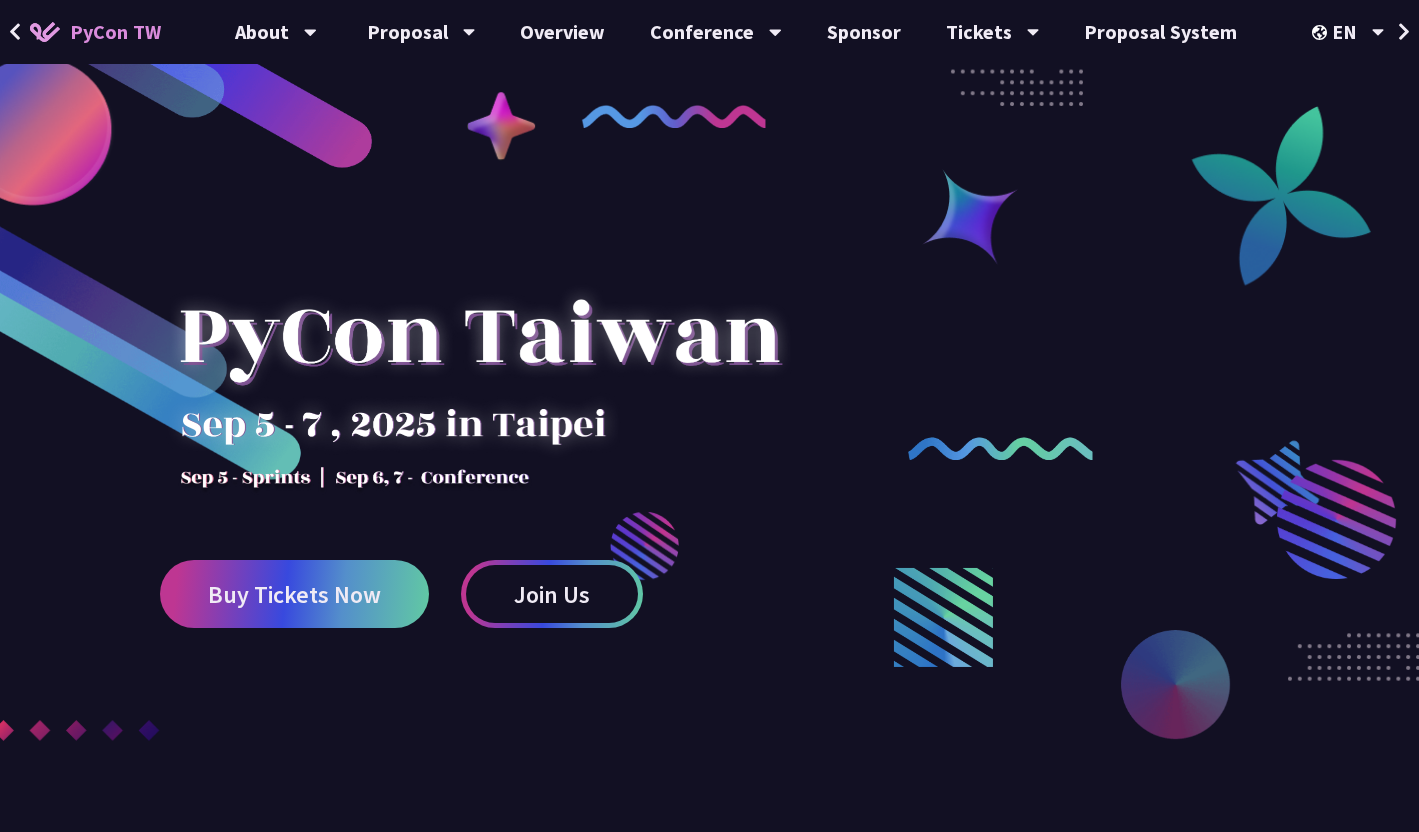 scroll, scrollTop: 0, scrollLeft: 0, axis: both 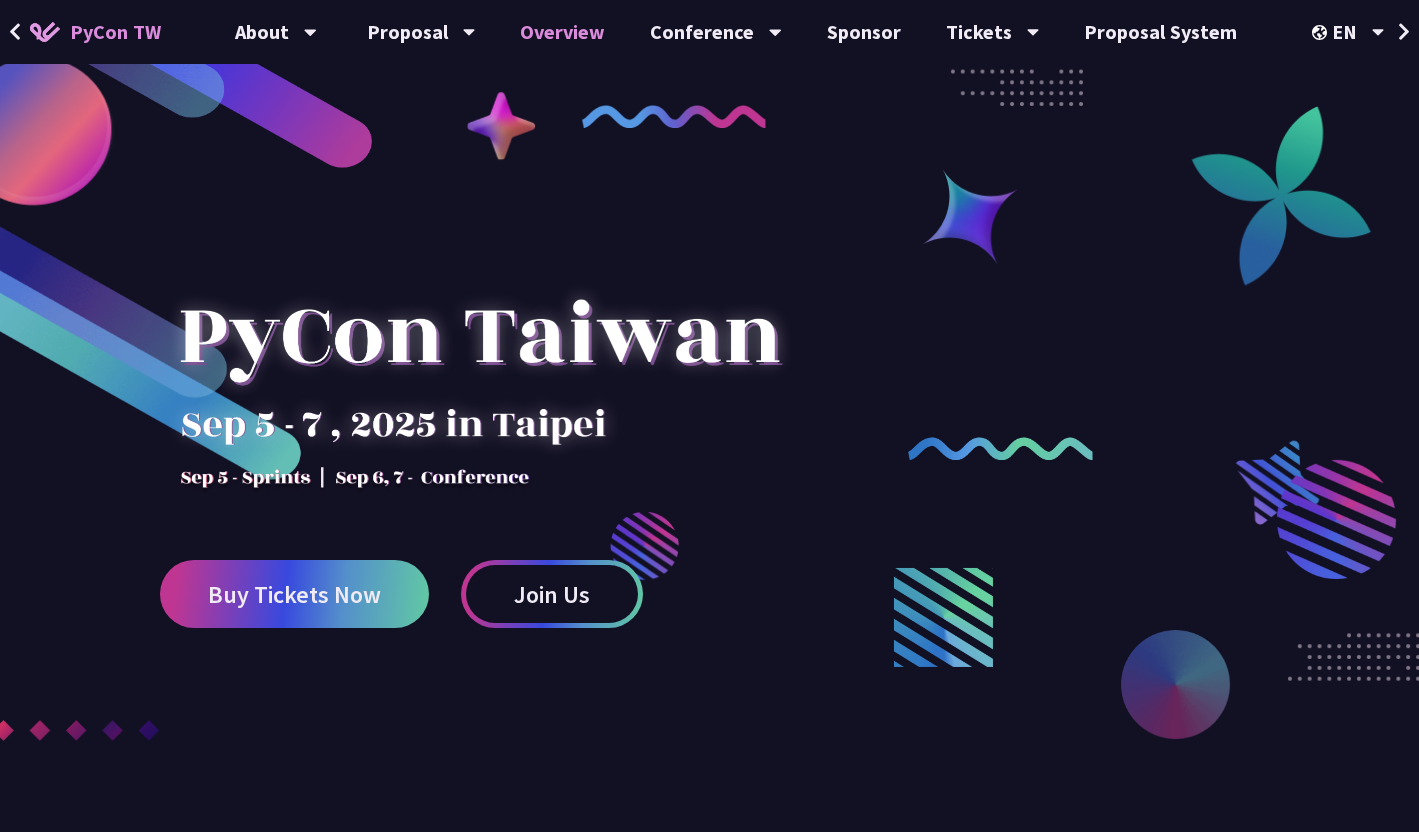 click on "Overview" at bounding box center (562, 32) 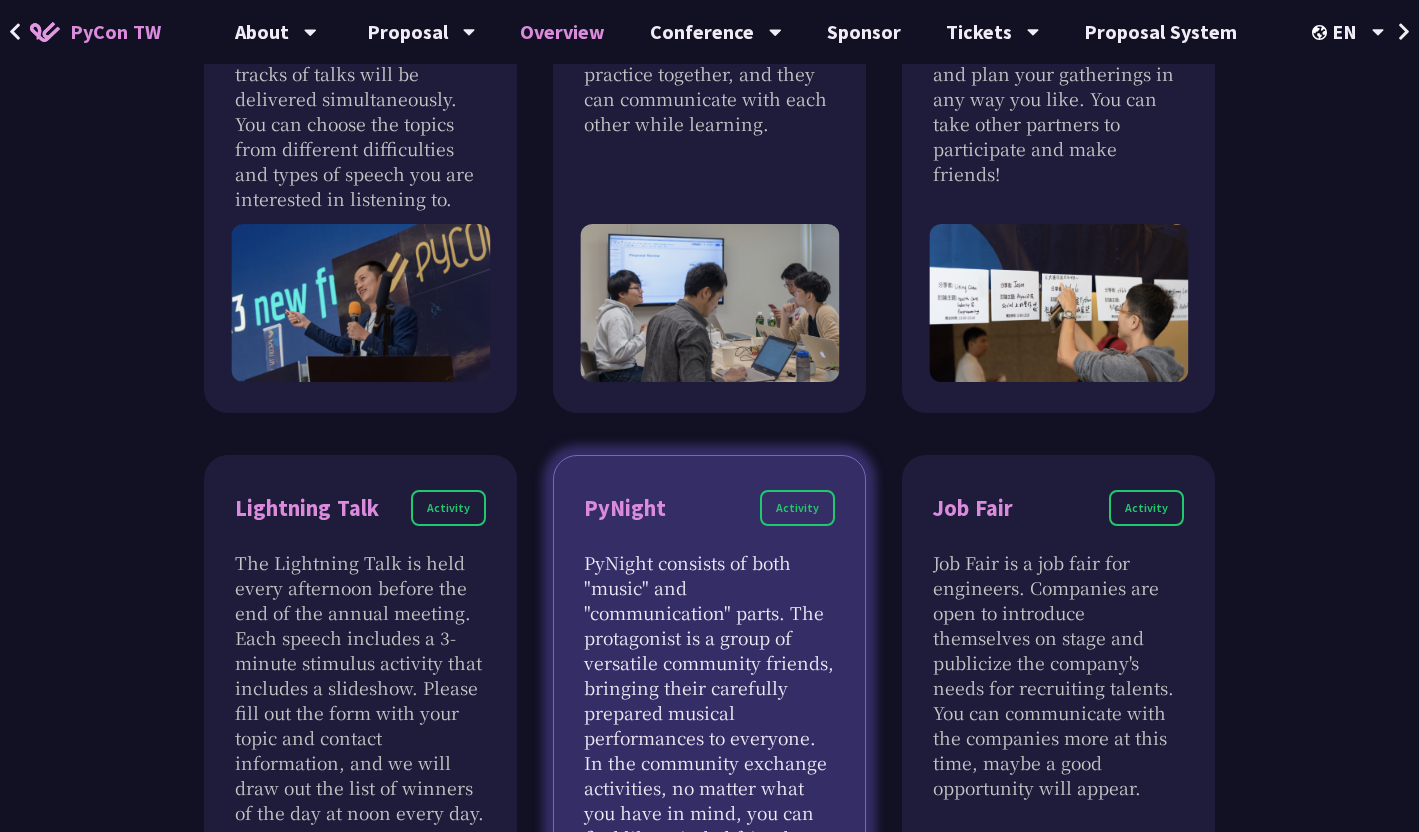 scroll, scrollTop: 1458, scrollLeft: 0, axis: vertical 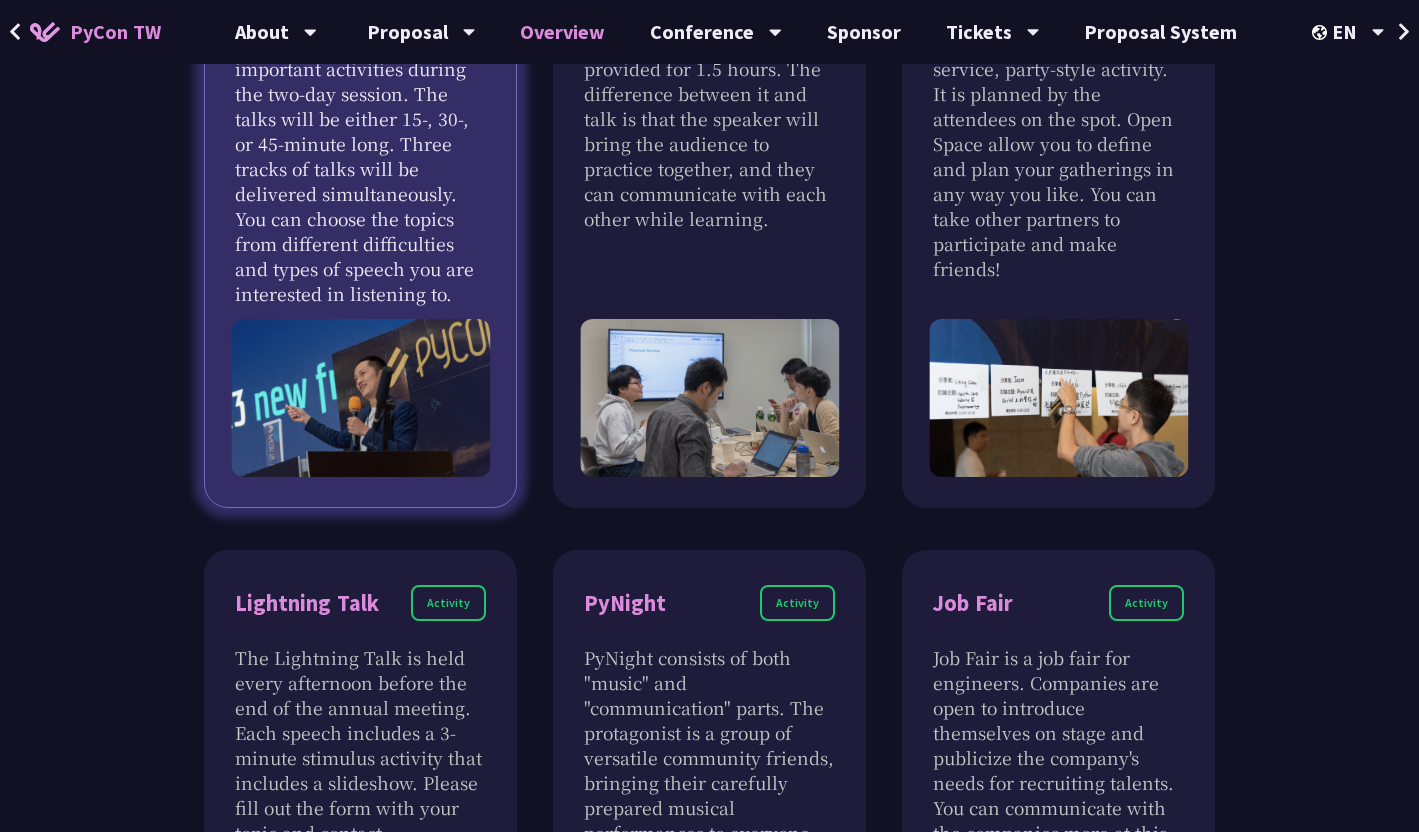 click at bounding box center (360, 398) 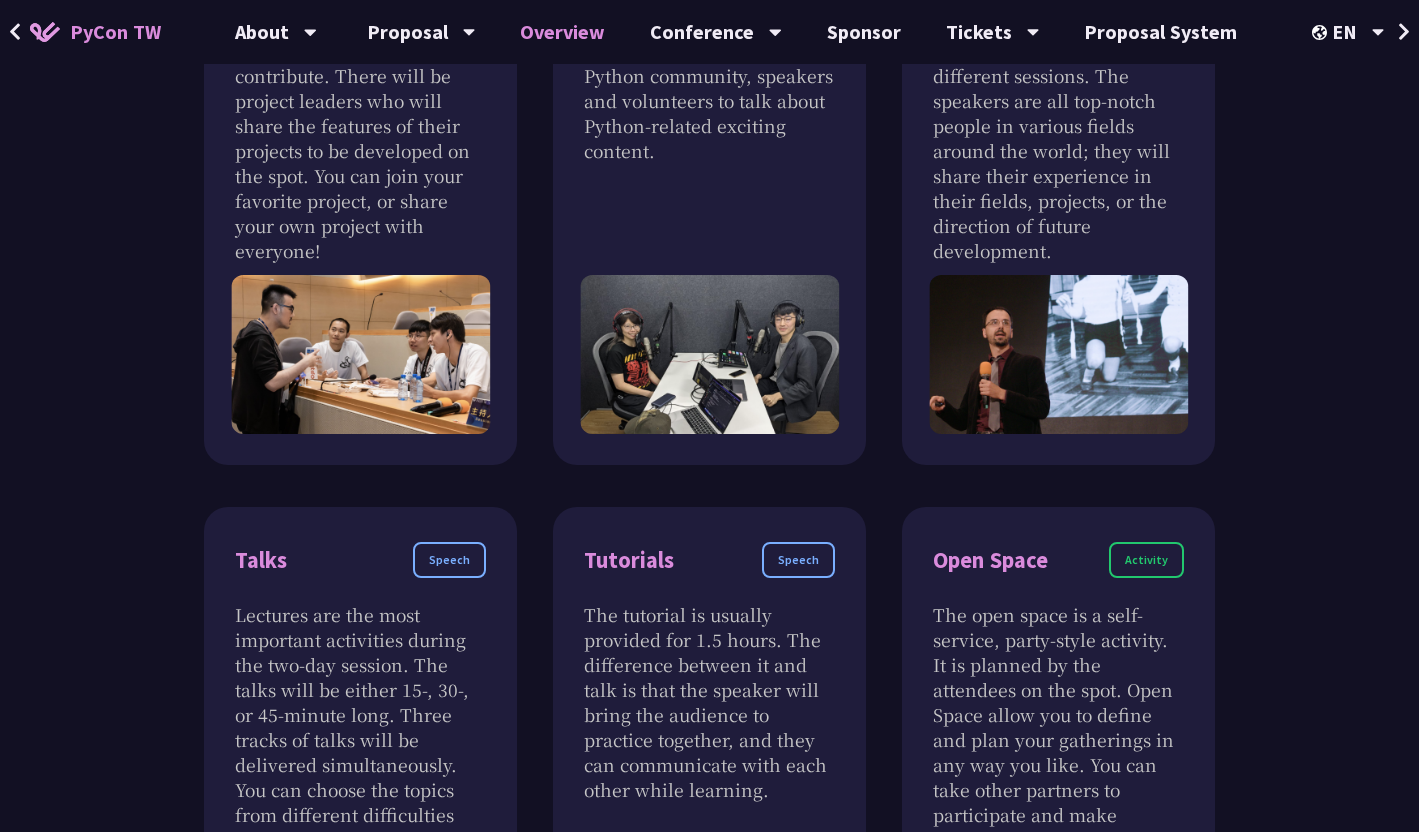 scroll, scrollTop: 0, scrollLeft: 0, axis: both 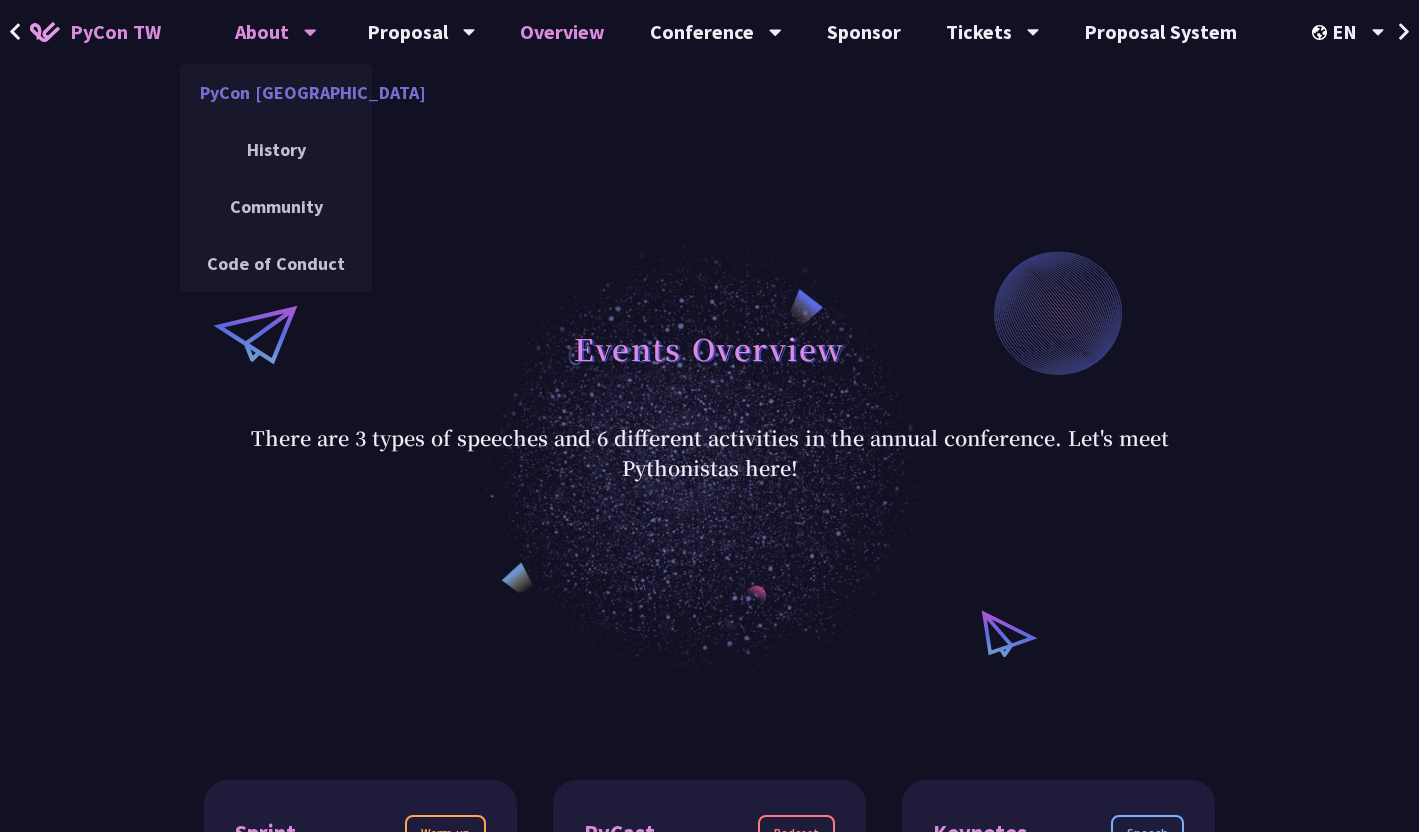 click on "PyCon [GEOGRAPHIC_DATA]" at bounding box center (276, 92) 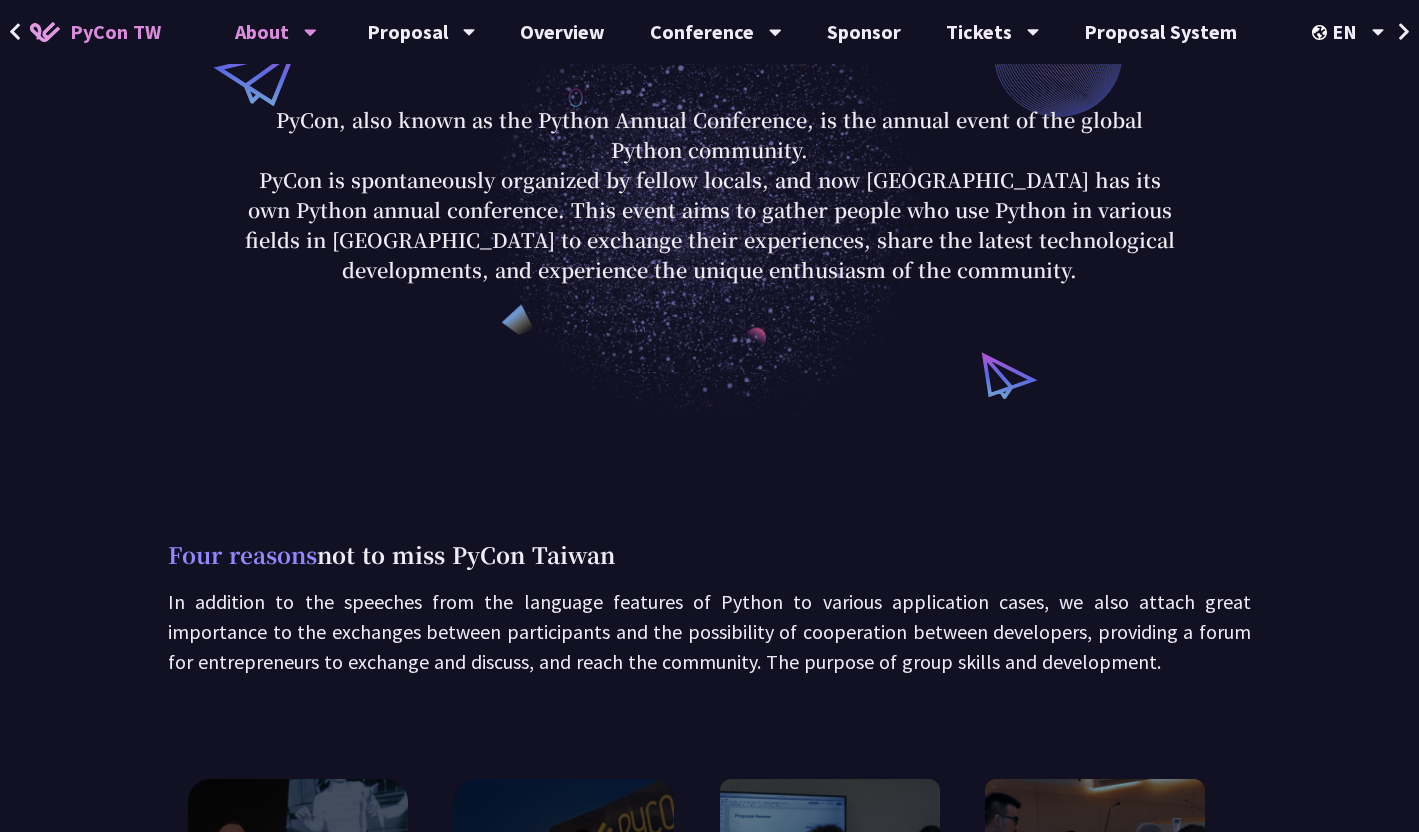 scroll, scrollTop: 303, scrollLeft: 0, axis: vertical 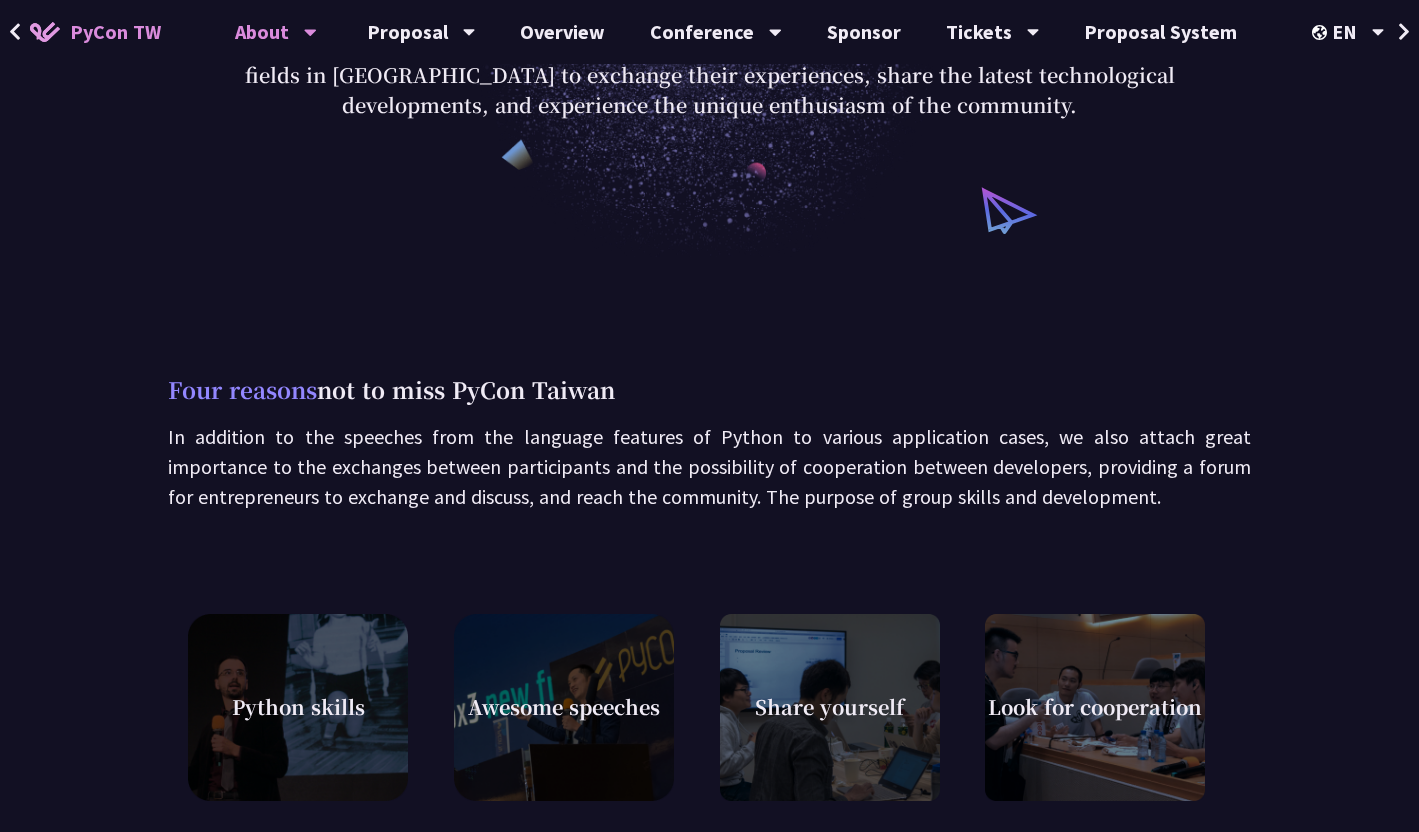 click on "Four reasons" at bounding box center (242, 389) 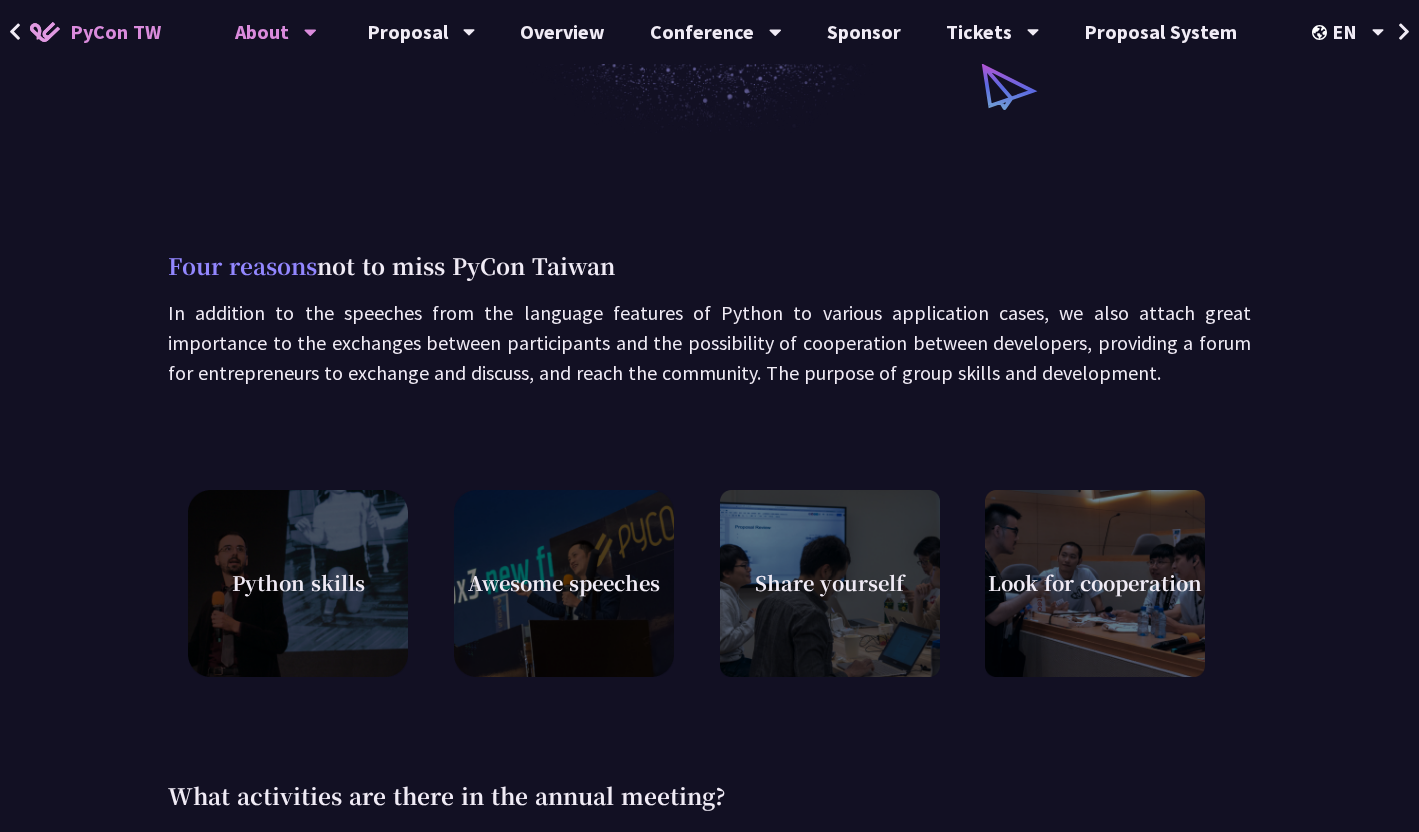 scroll, scrollTop: 533, scrollLeft: 0, axis: vertical 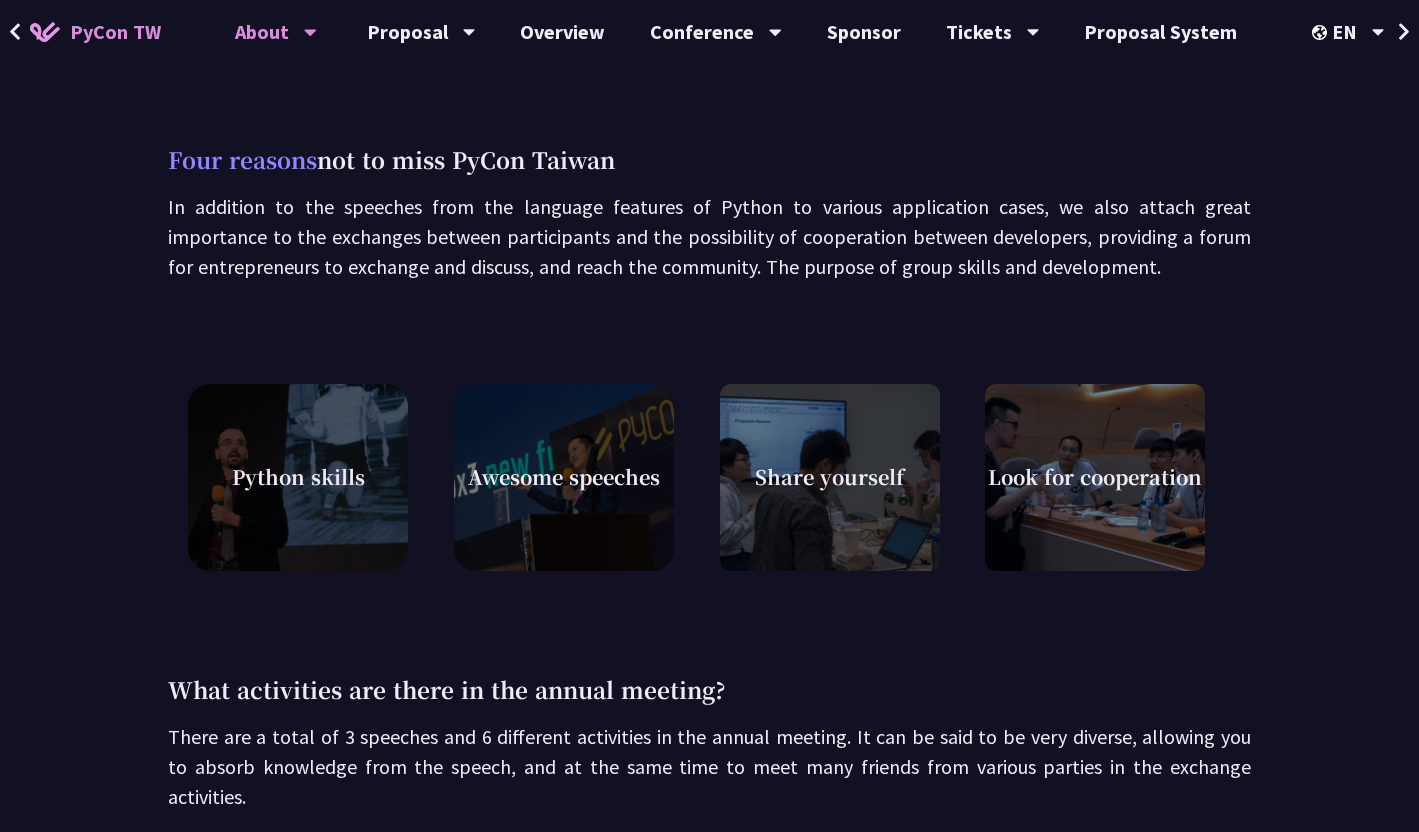 click on "Awesome speeches" at bounding box center (564, 477) 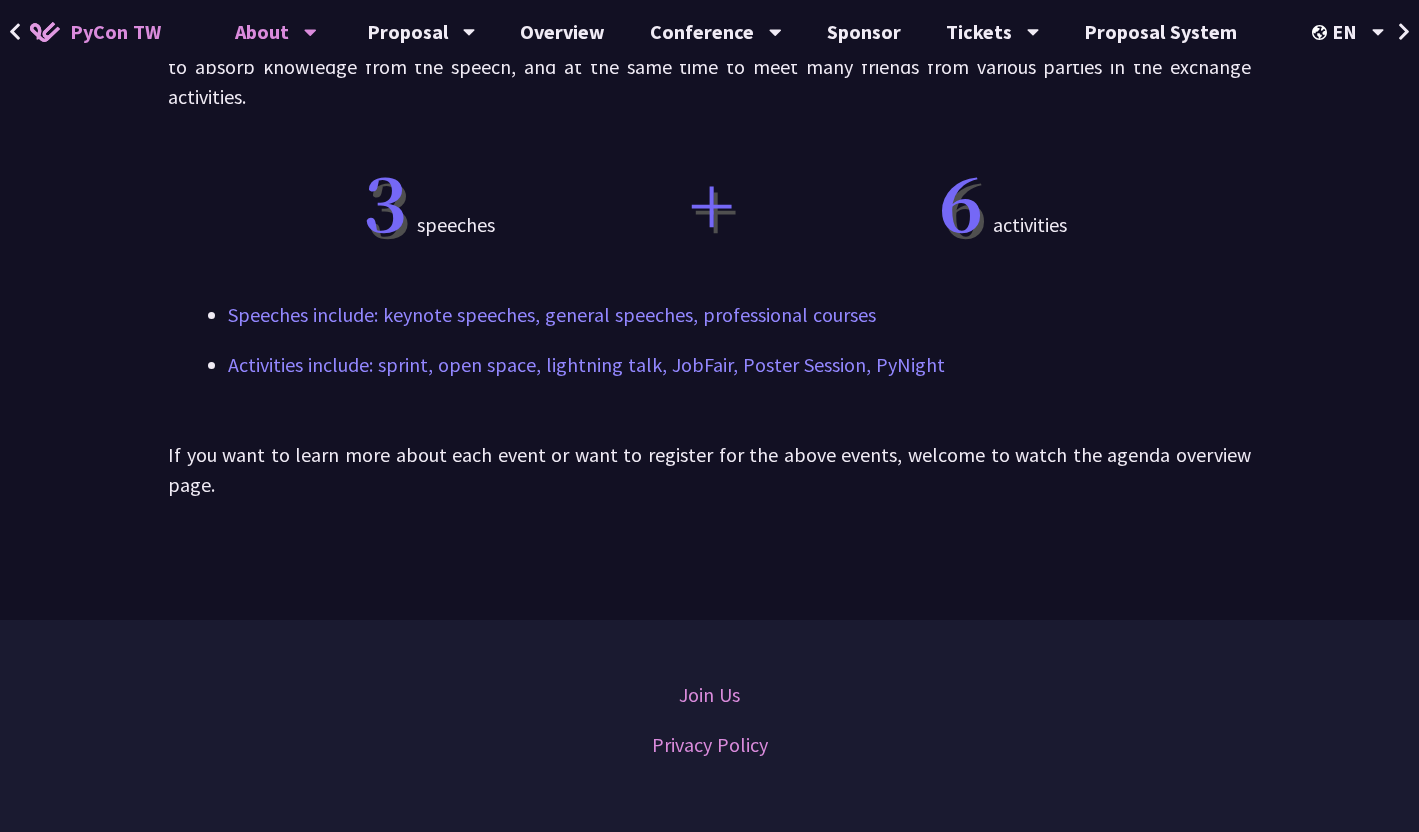 click on "Speeches include: keynote speeches, general speeches, professional courses" at bounding box center (709, 315) 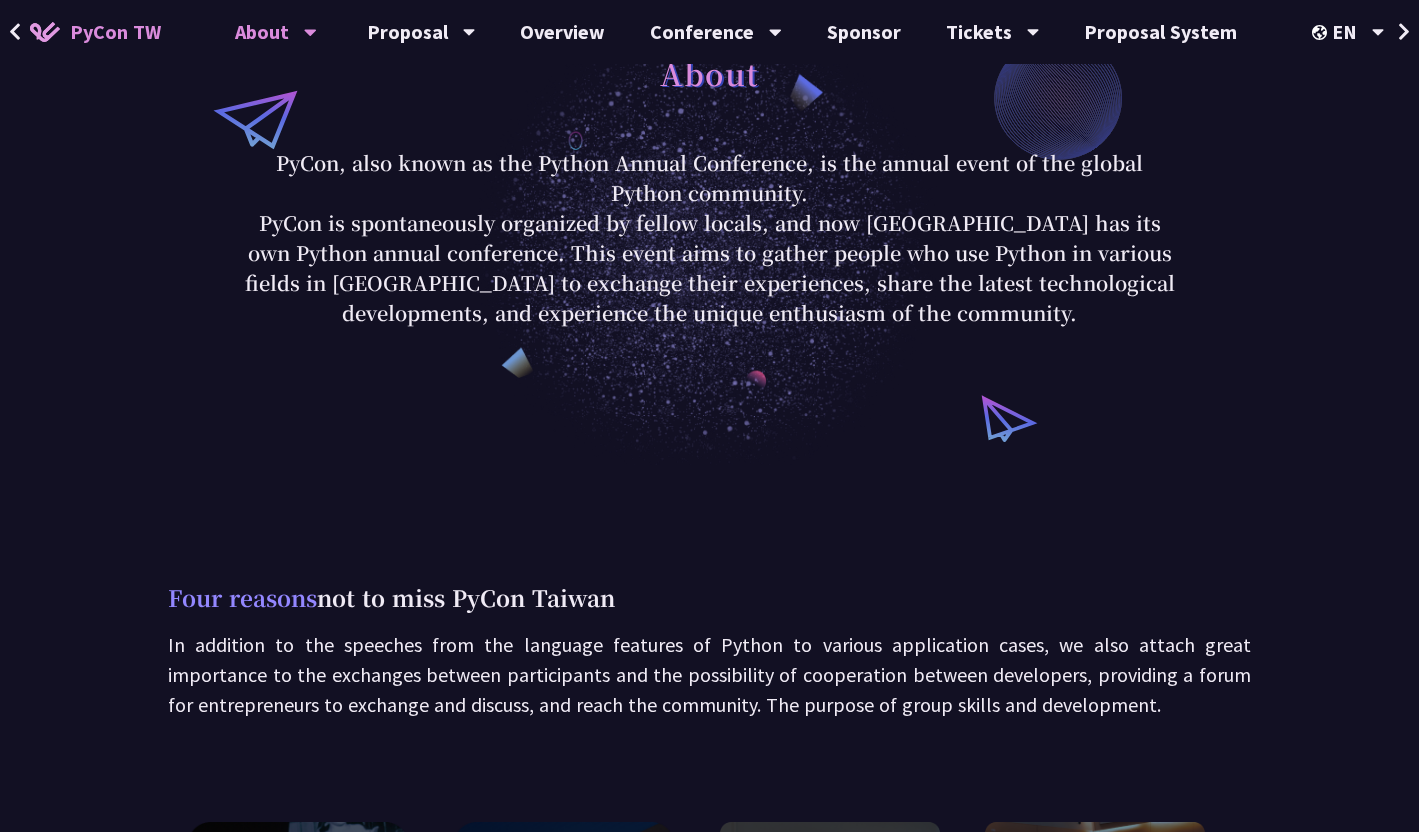 scroll, scrollTop: 0, scrollLeft: 0, axis: both 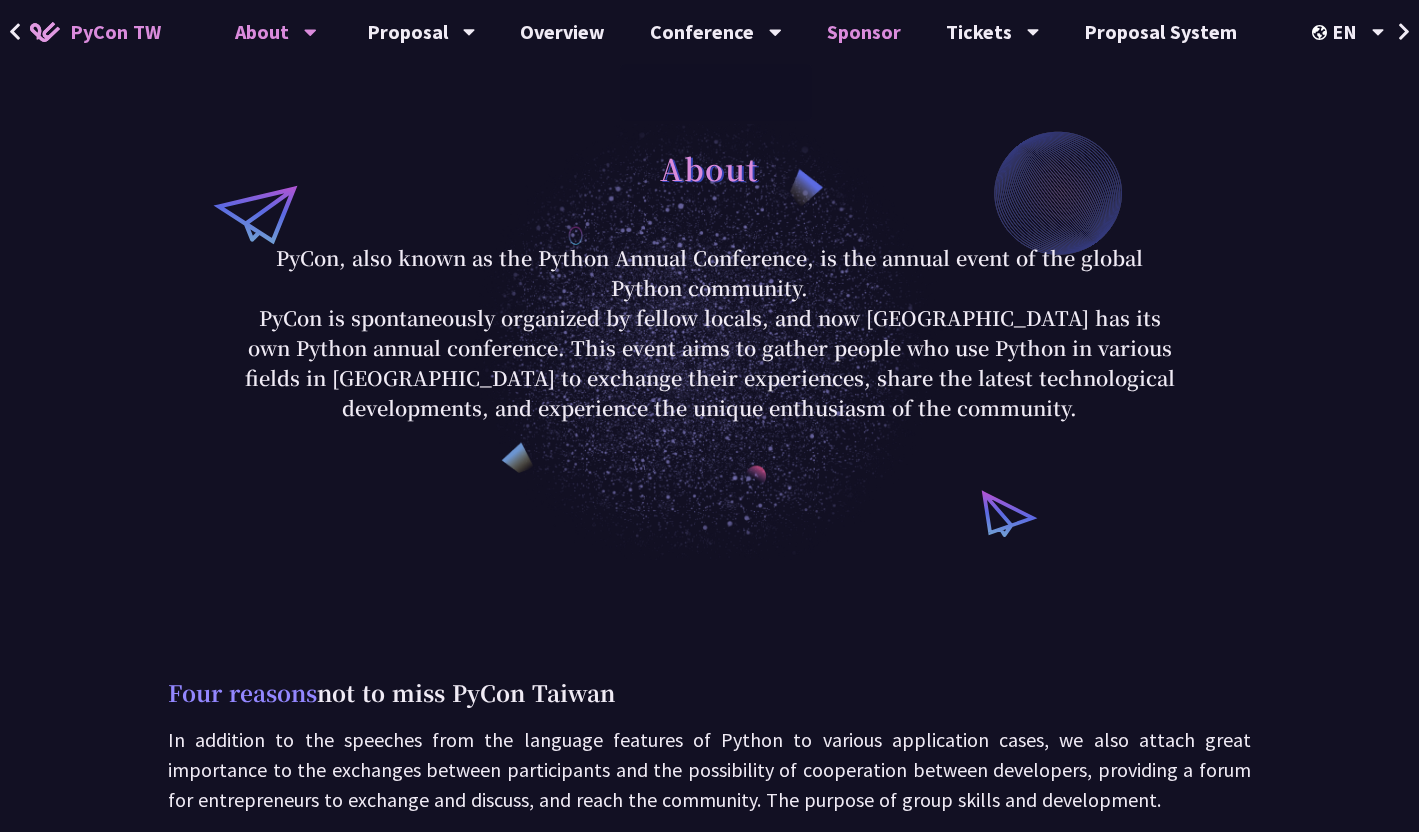click on "Sponsor" at bounding box center (864, 32) 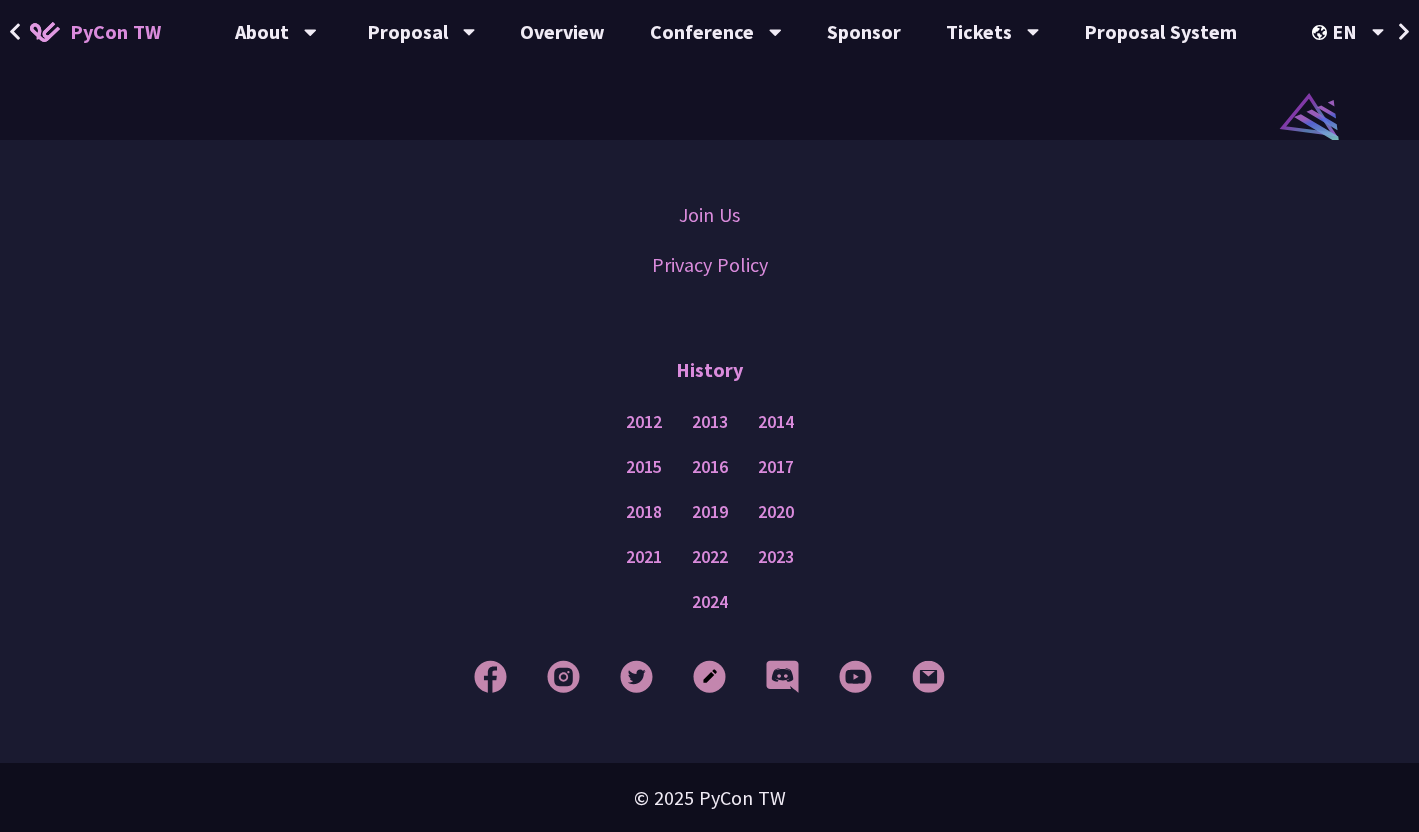 scroll, scrollTop: 736, scrollLeft: 0, axis: vertical 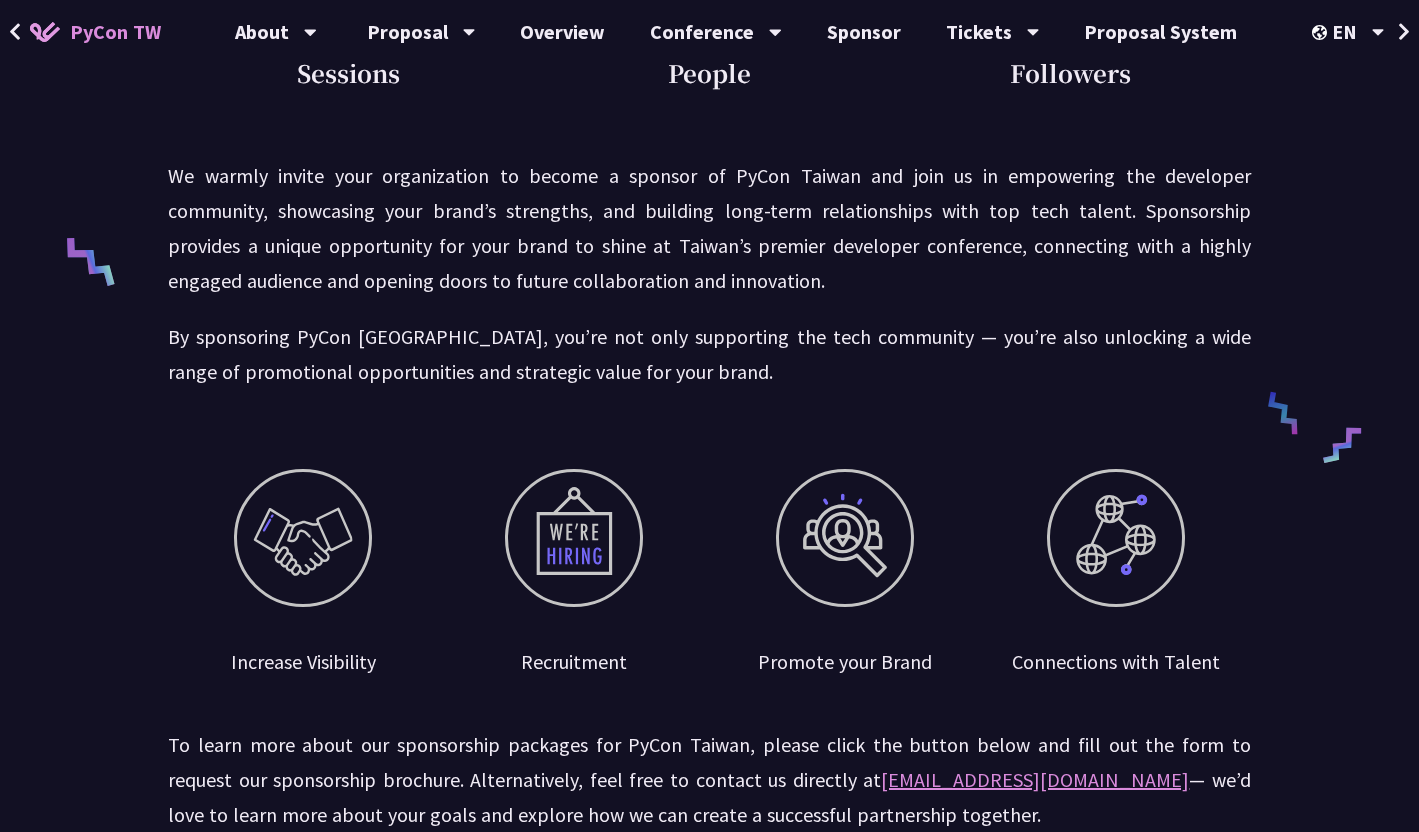click at bounding box center (574, 538) 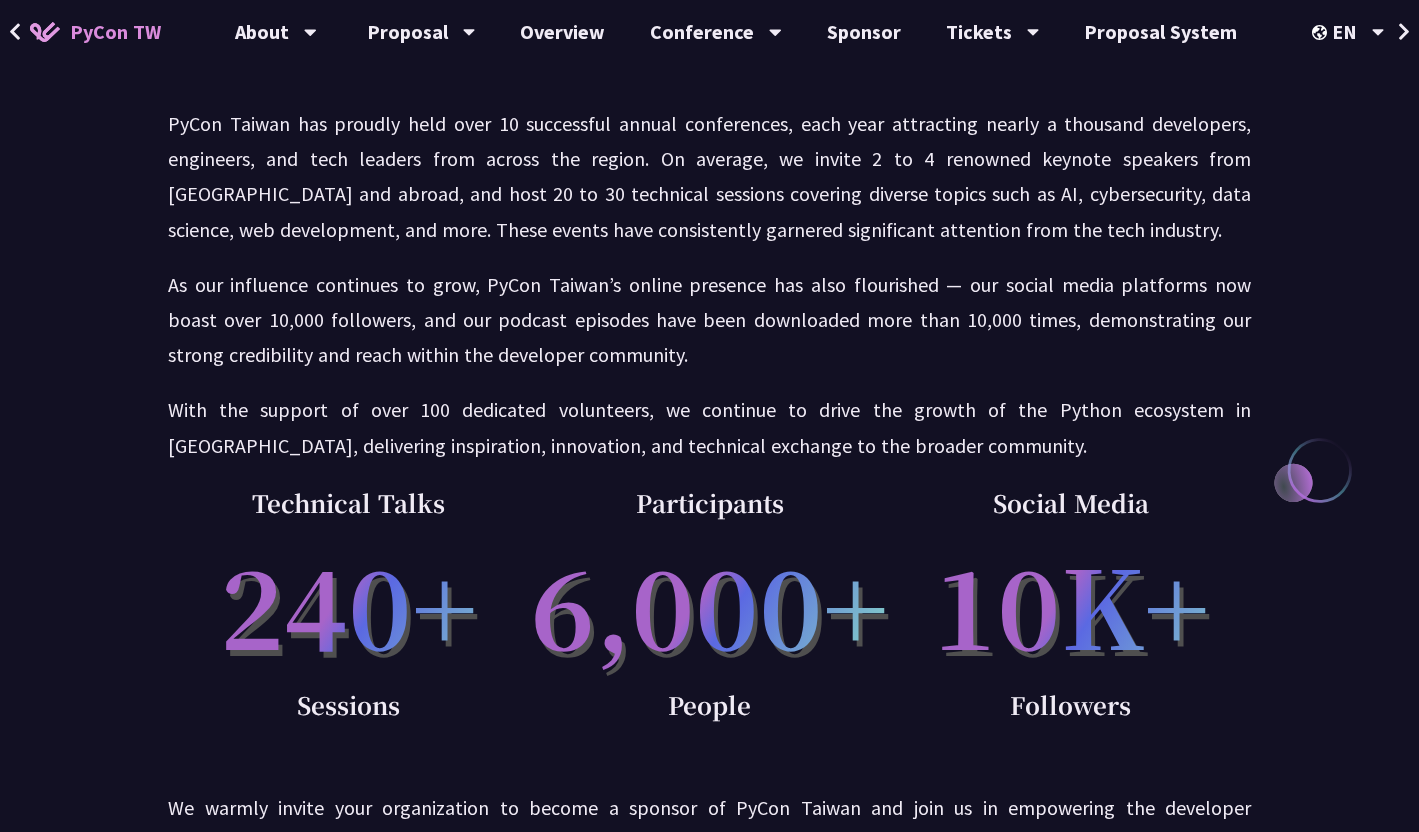 scroll, scrollTop: 0, scrollLeft: 0, axis: both 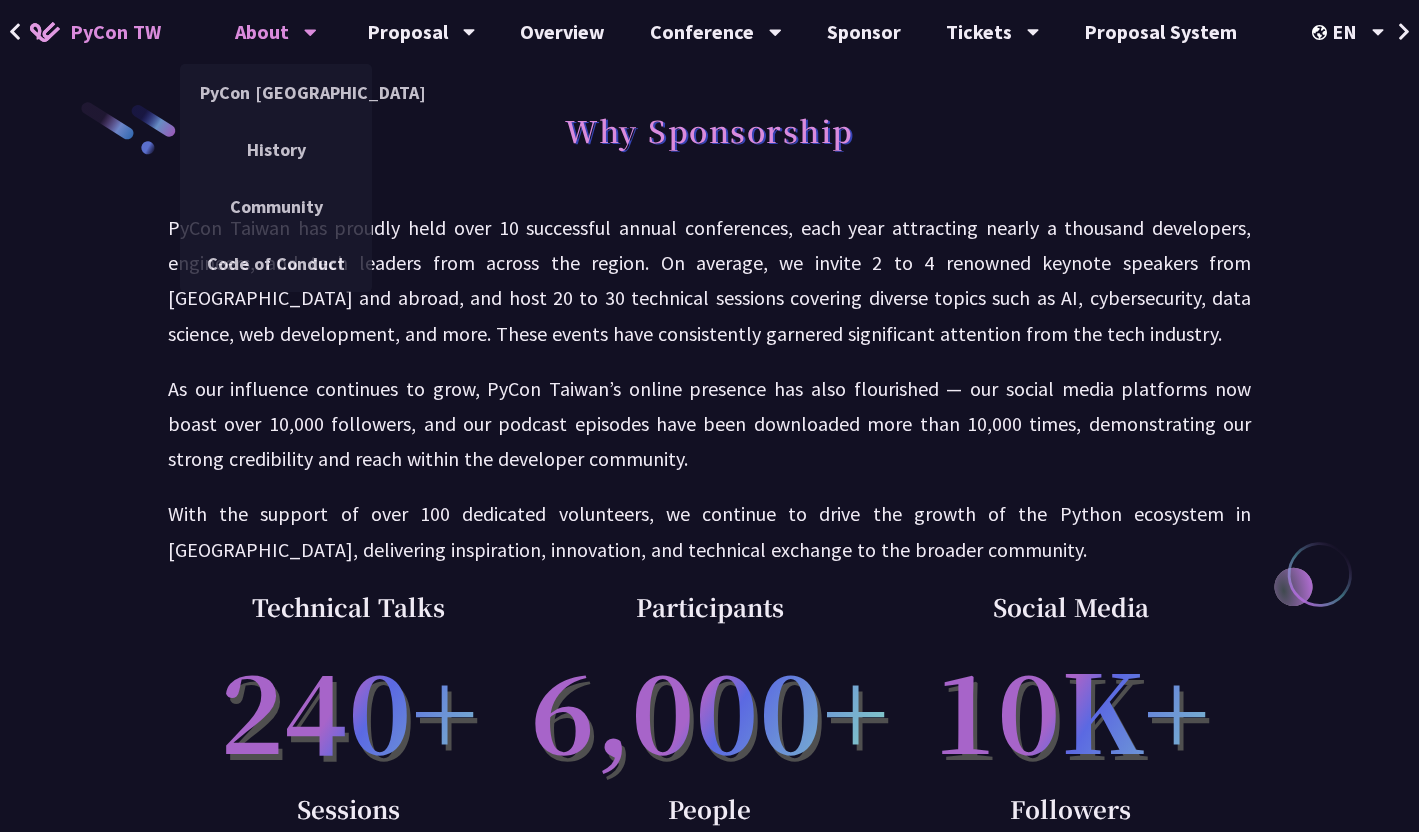 click on "About" at bounding box center (276, 32) 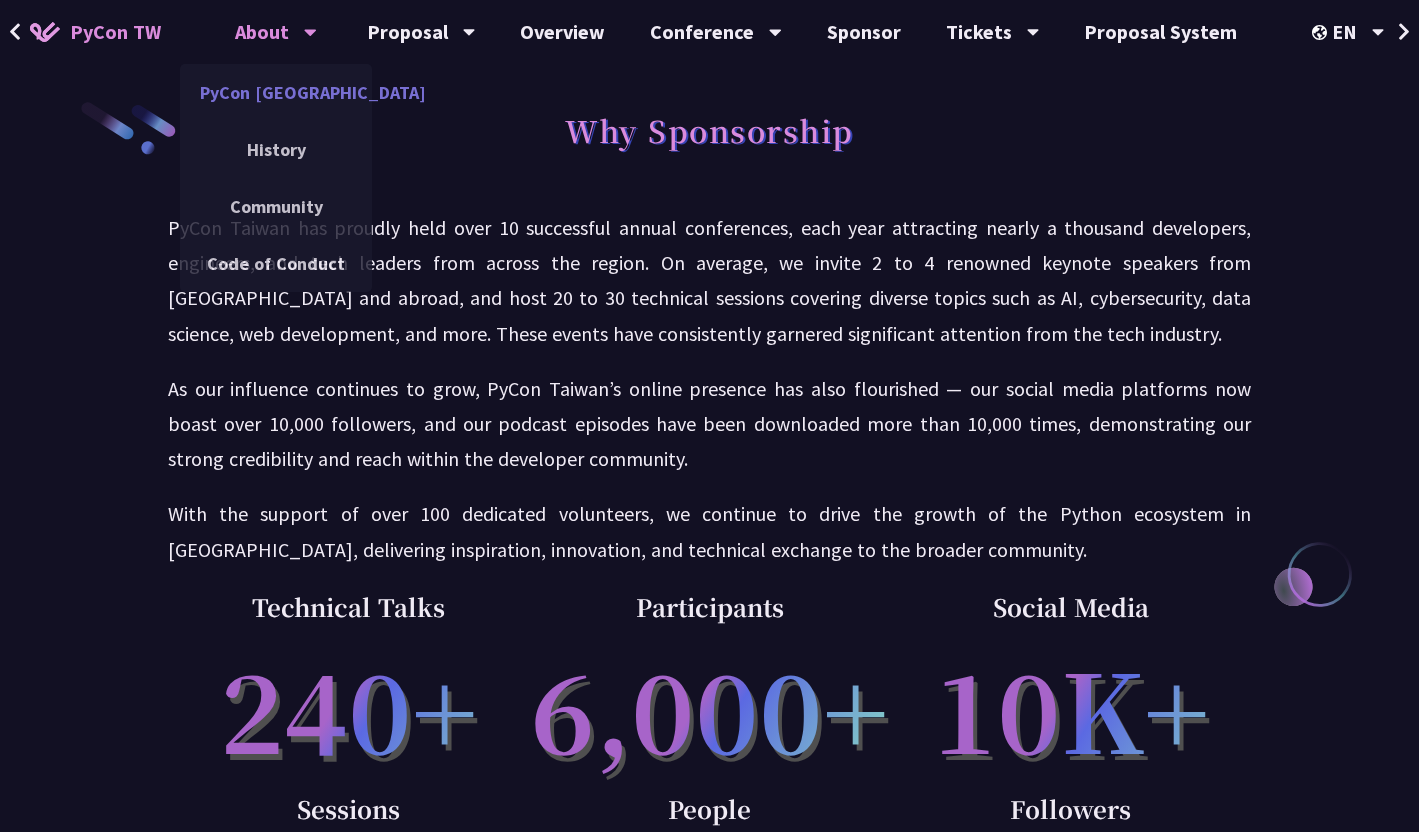 click on "PyCon [GEOGRAPHIC_DATA]" at bounding box center (276, 92) 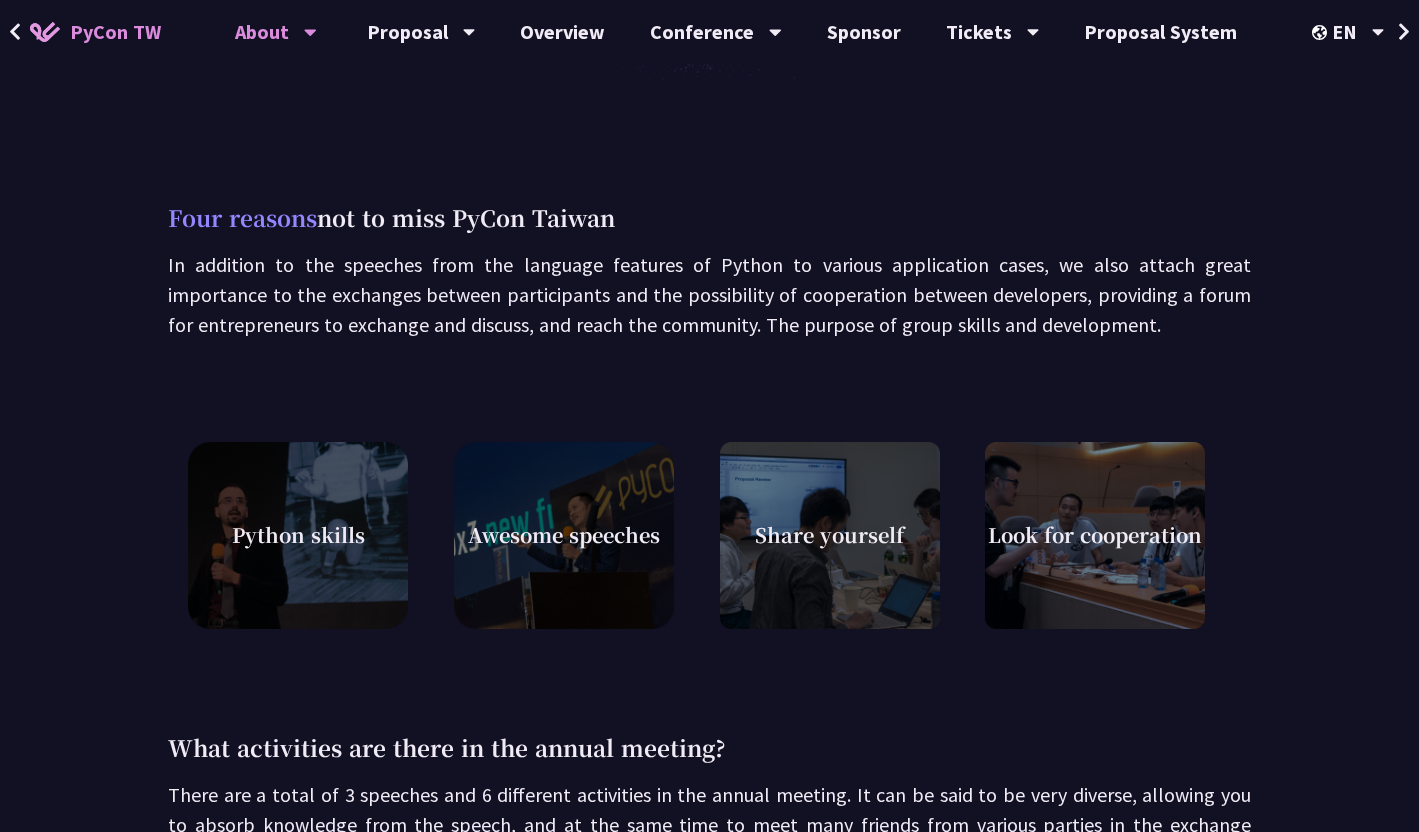 scroll, scrollTop: 0, scrollLeft: 0, axis: both 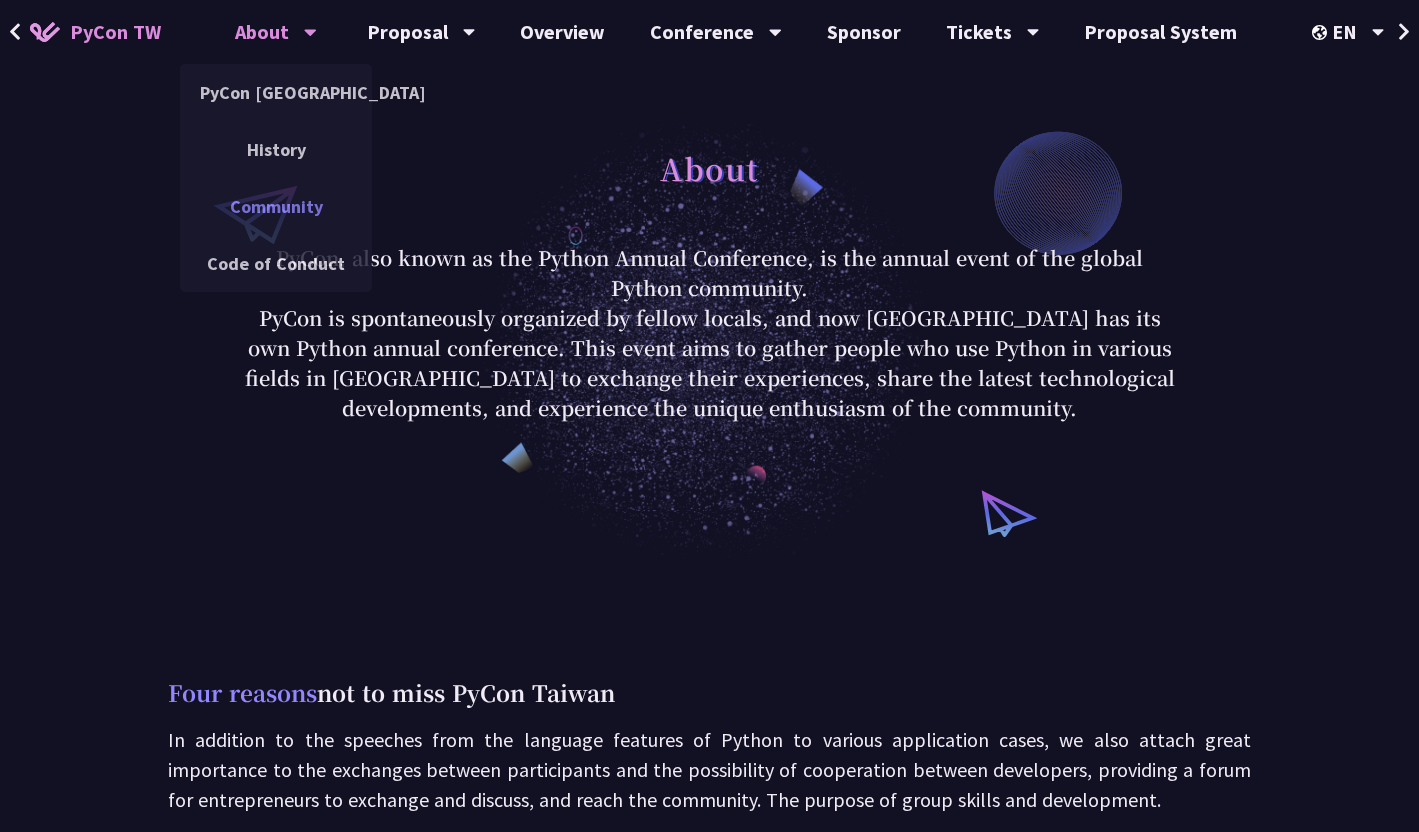 click on "Community" at bounding box center (276, 206) 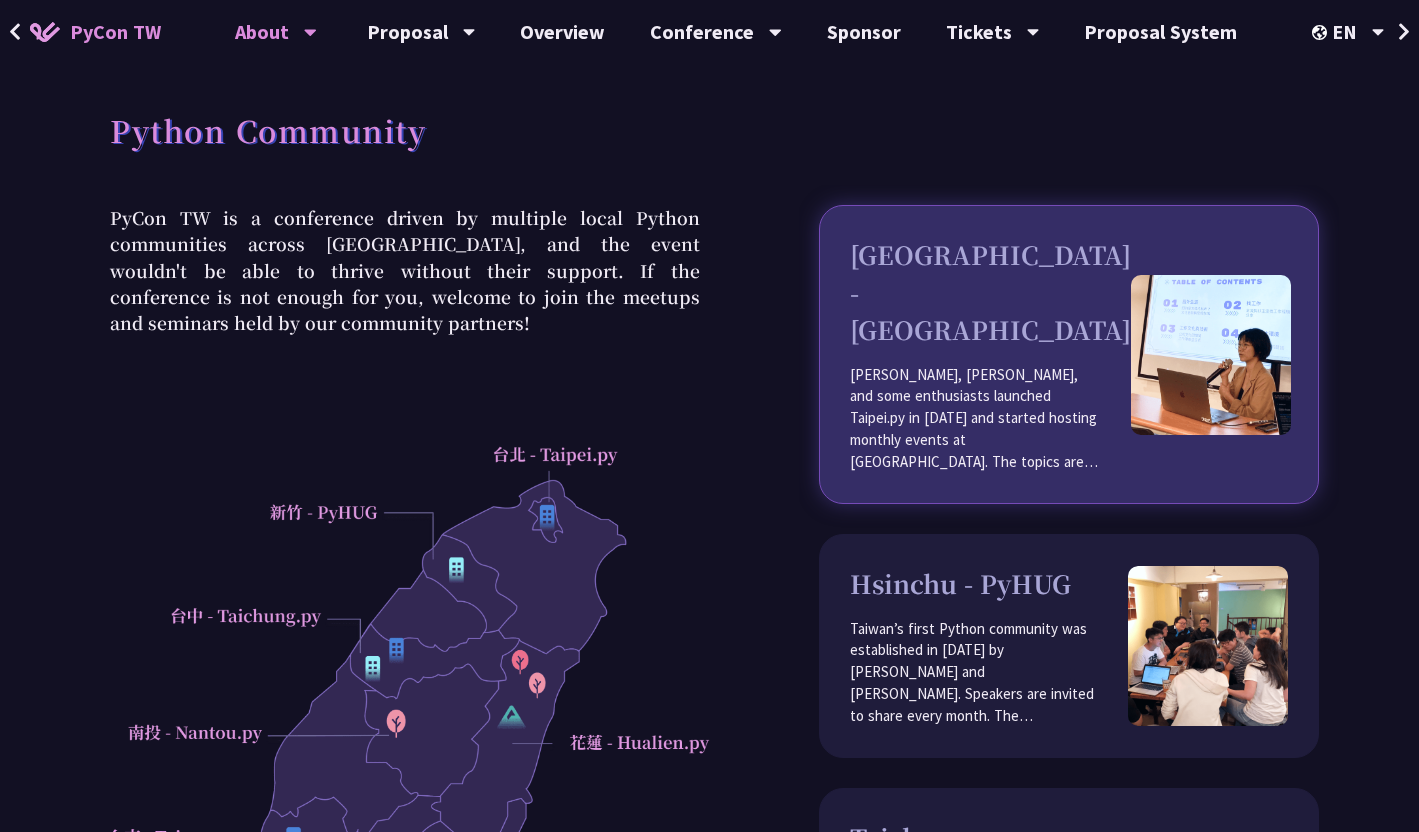 click on "[PERSON_NAME], [PERSON_NAME], and some enthusiasts launched Taipei.py in [DATE] and started hosting monthly events at [GEOGRAPHIC_DATA]. The topics are mainly focused on web technology and data science. Besides the monthly meetups, [PERSON_NAME] also hosted Python Web Meetup and [PERSON_NAME] study group for web geeks!" at bounding box center [990, 419] 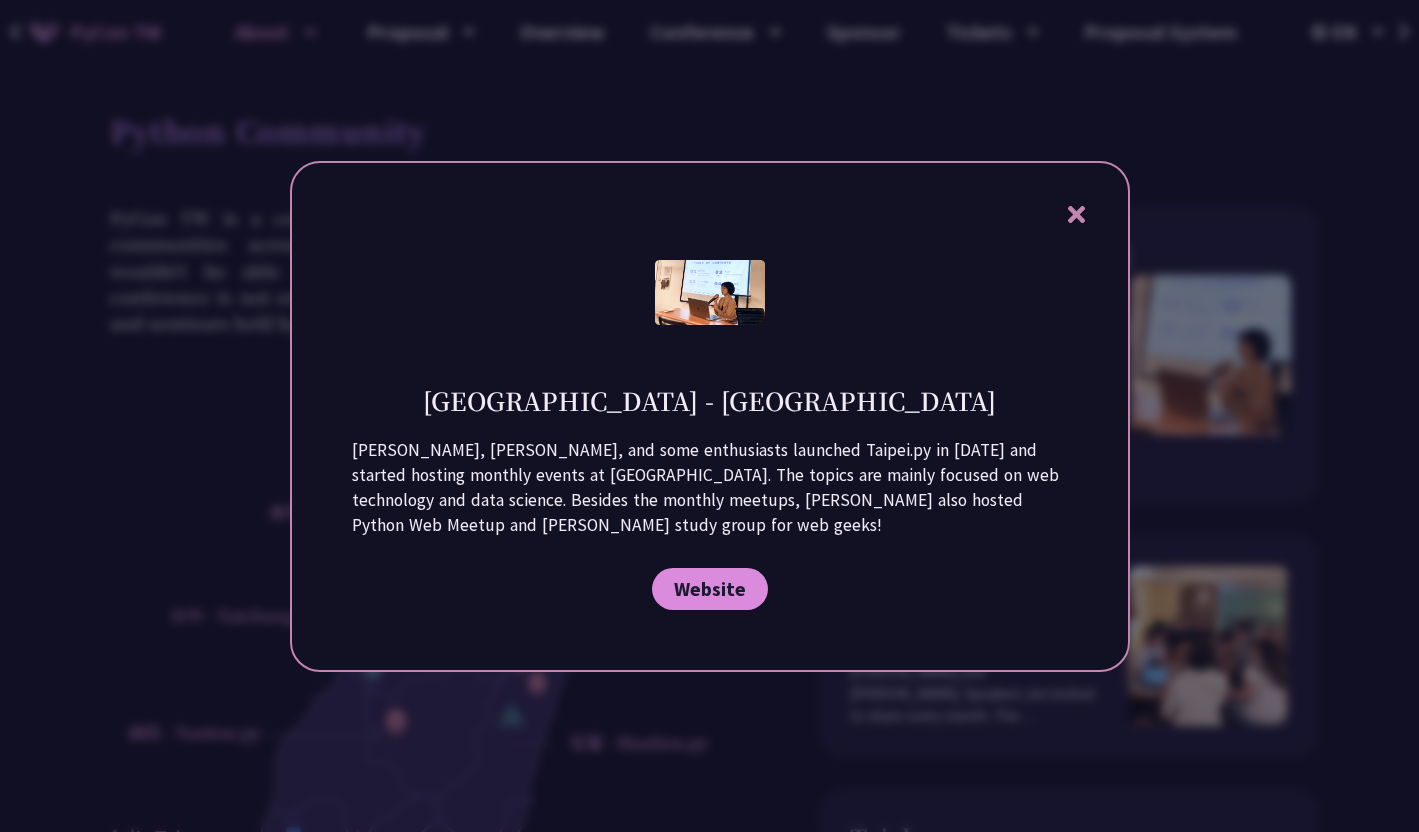 click on "[GEOGRAPHIC_DATA] - [GEOGRAPHIC_DATA]
[PERSON_NAME], [PERSON_NAME], and some enthusiasts launched Taipei.py in [DATE] and started hosting monthly events at [GEOGRAPHIC_DATA]. The topics are mainly focused on web technology and data science. Besides the monthly meetups, [PERSON_NAME] also hosted Python Web Meetup and [PERSON_NAME] study group for web geeks!     Website" at bounding box center [710, 416] 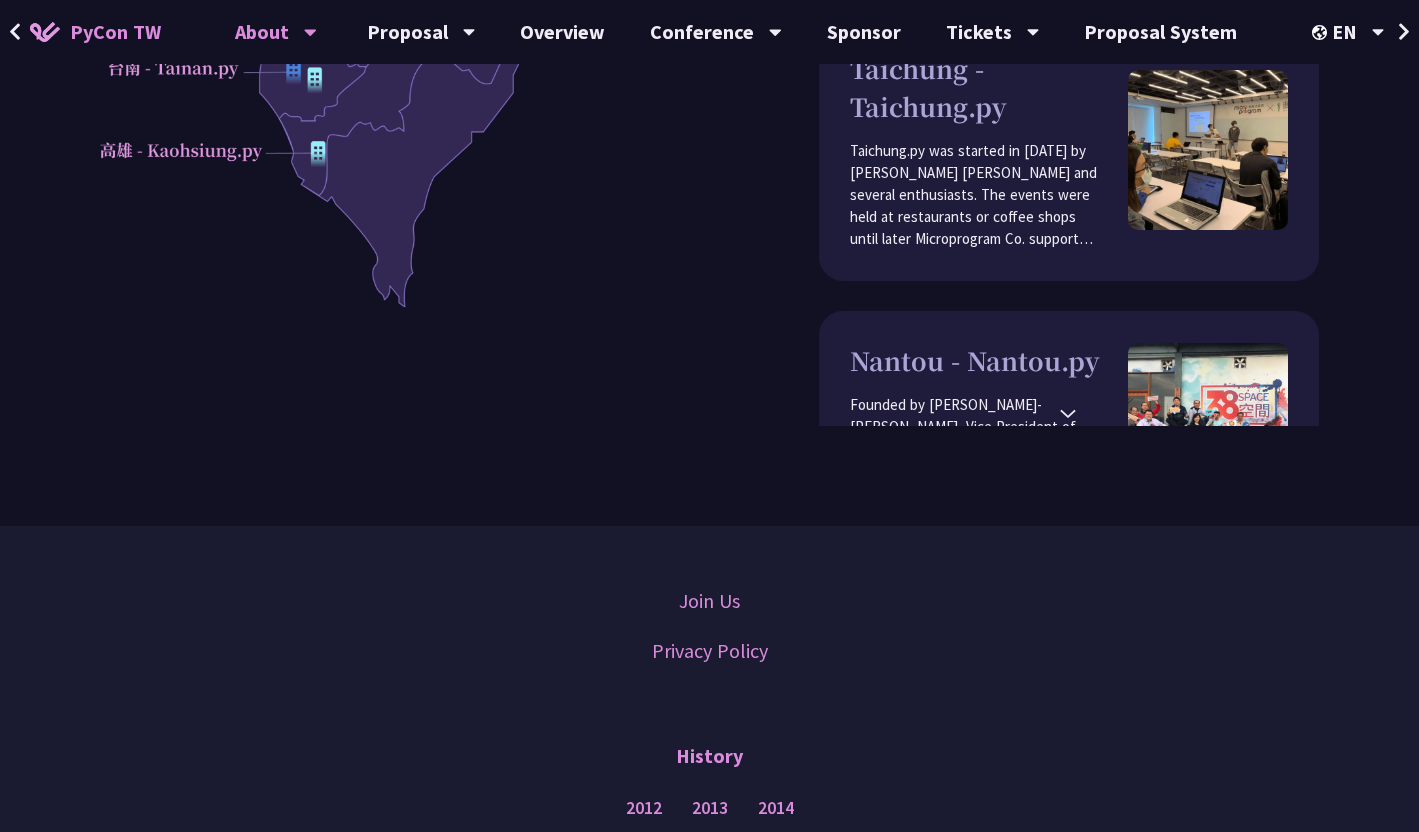 scroll, scrollTop: 863, scrollLeft: 0, axis: vertical 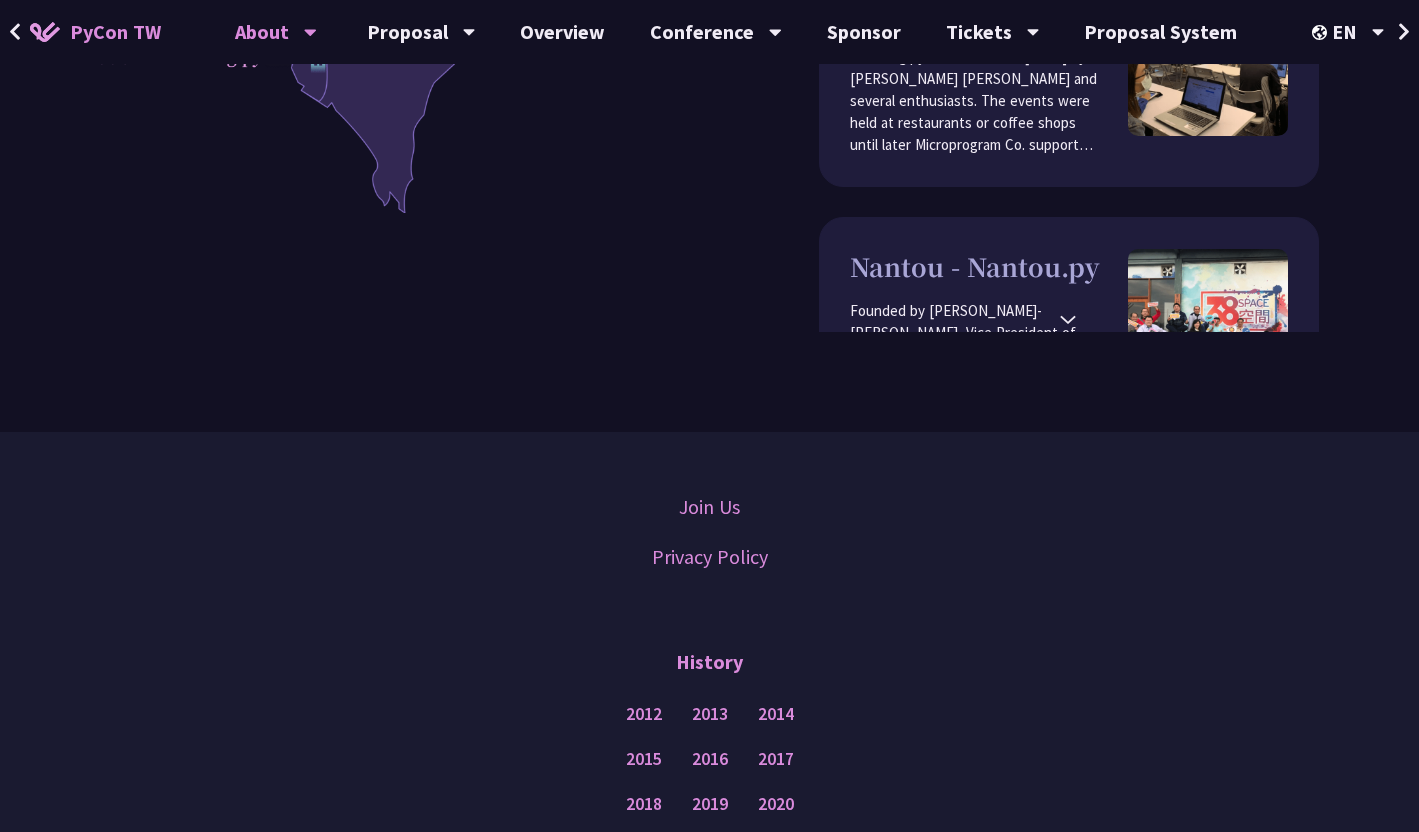 click on "⌃" at bounding box center [1068, 314] 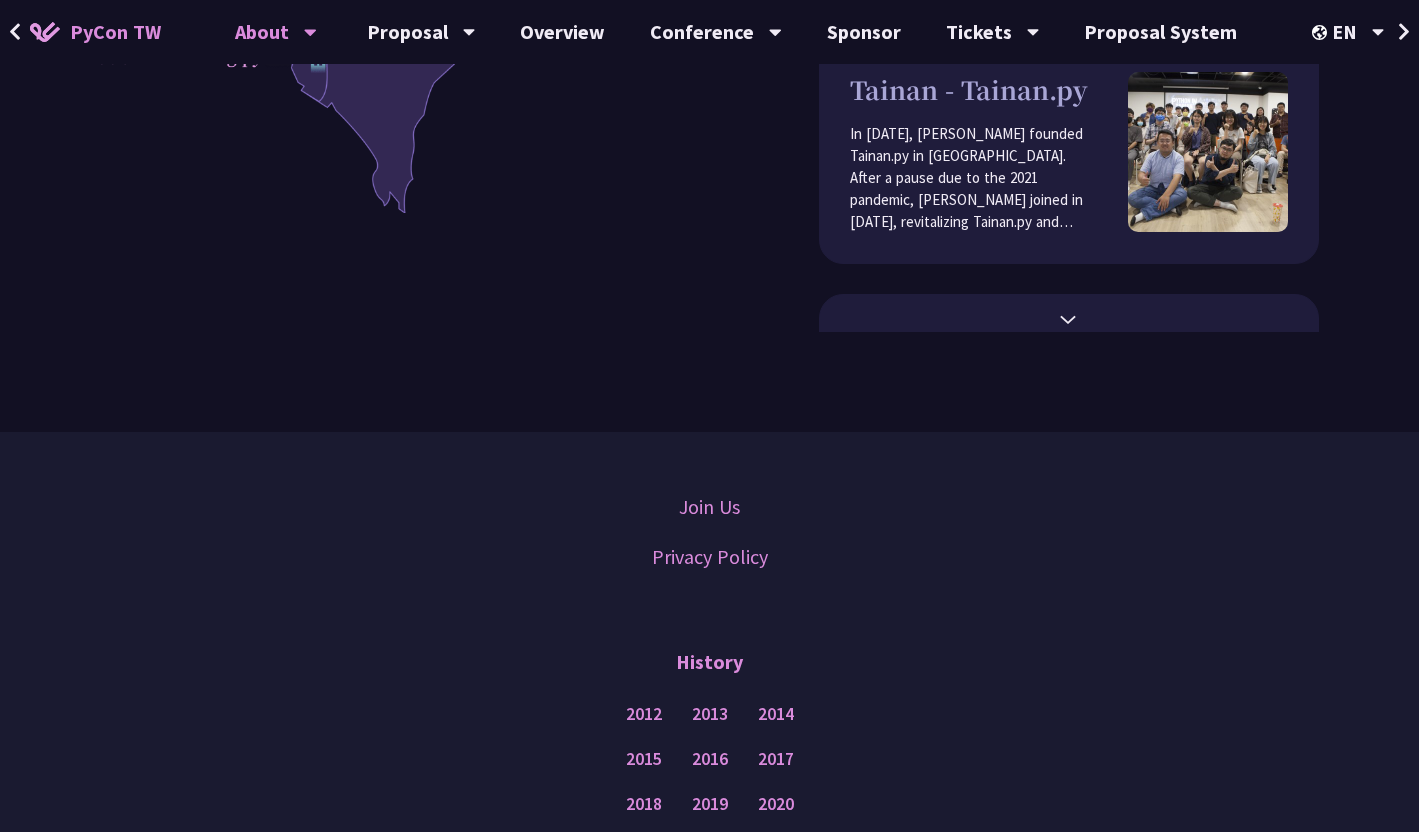 scroll, scrollTop: 550, scrollLeft: 0, axis: vertical 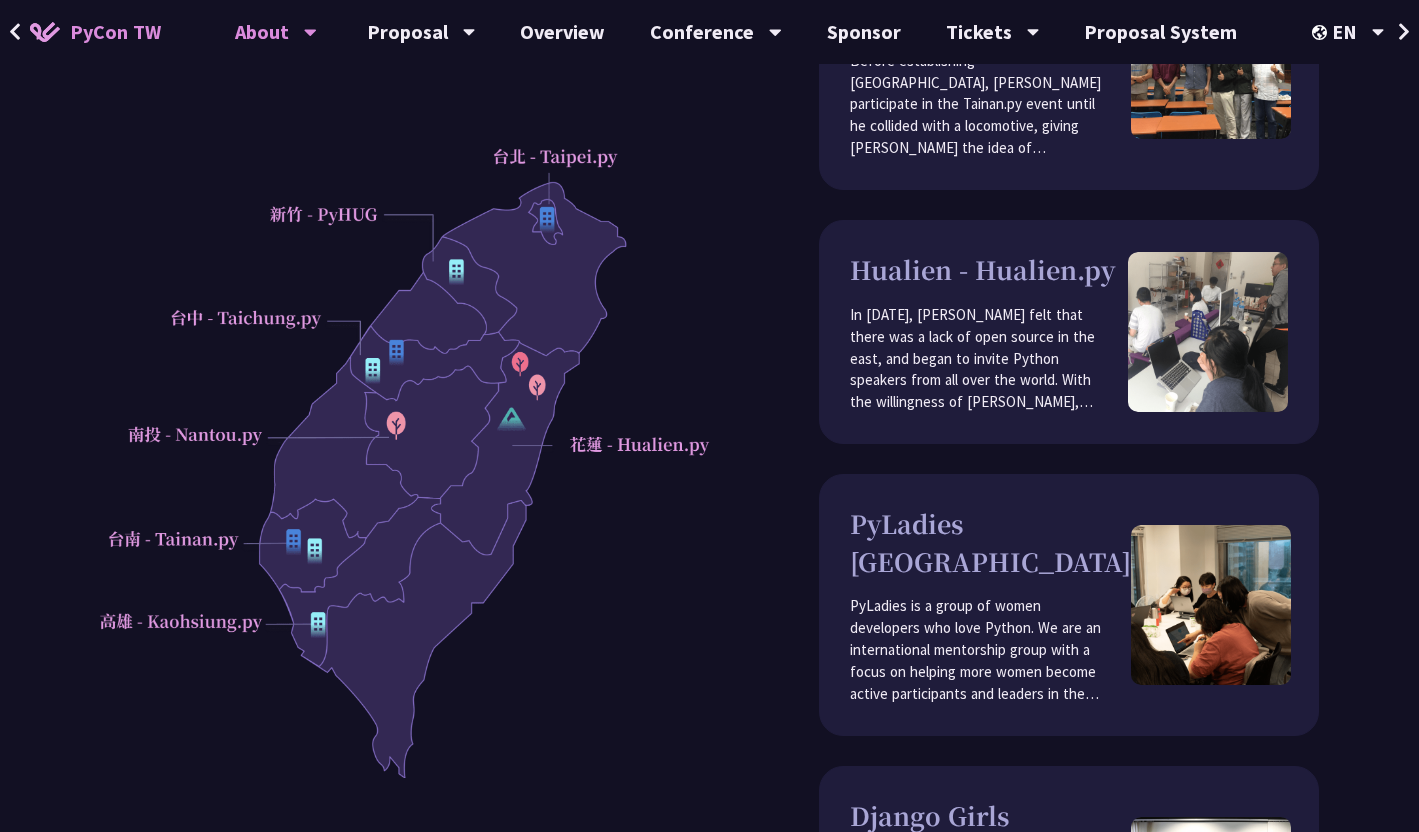 click at bounding box center [405, 458] 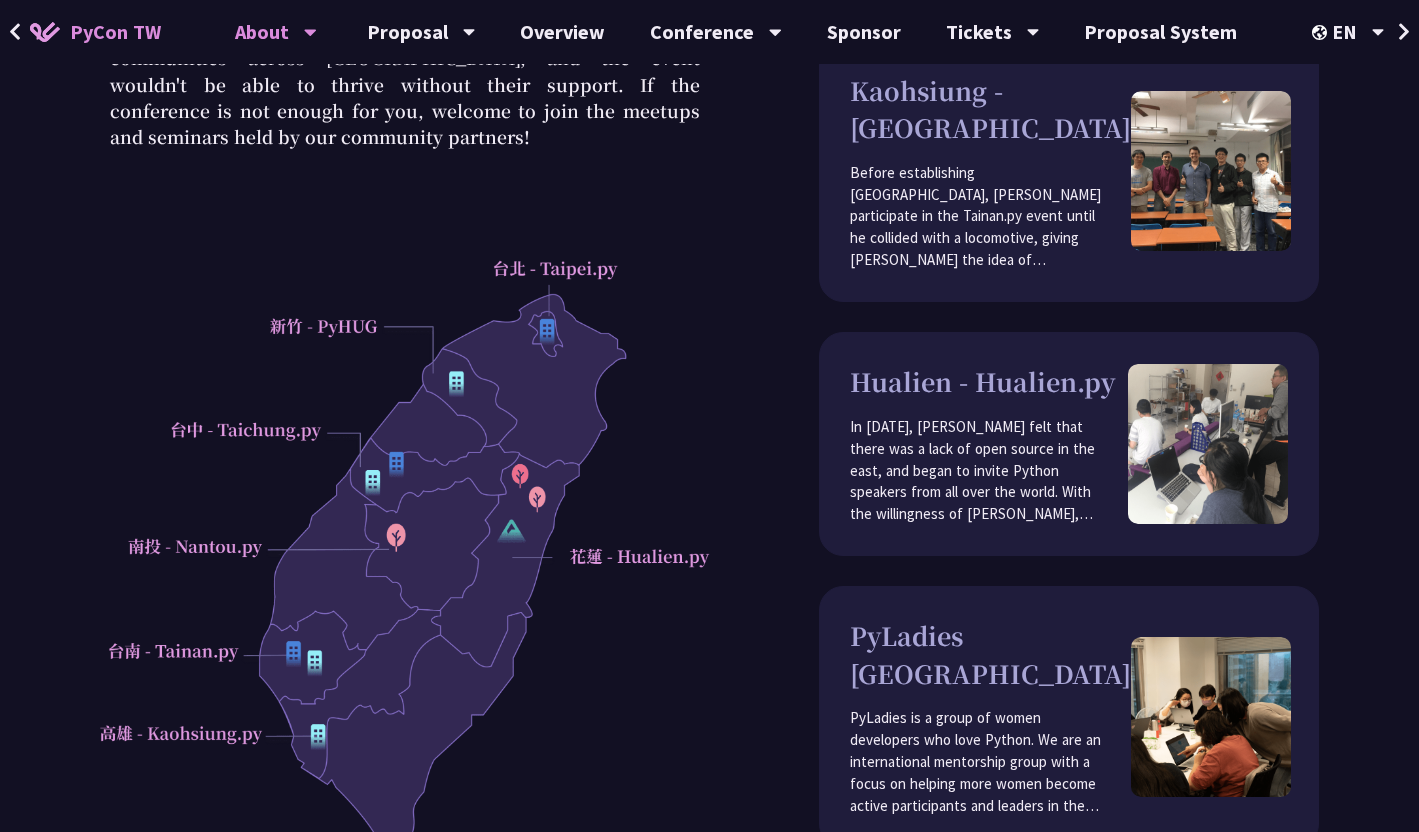 scroll, scrollTop: 41, scrollLeft: 0, axis: vertical 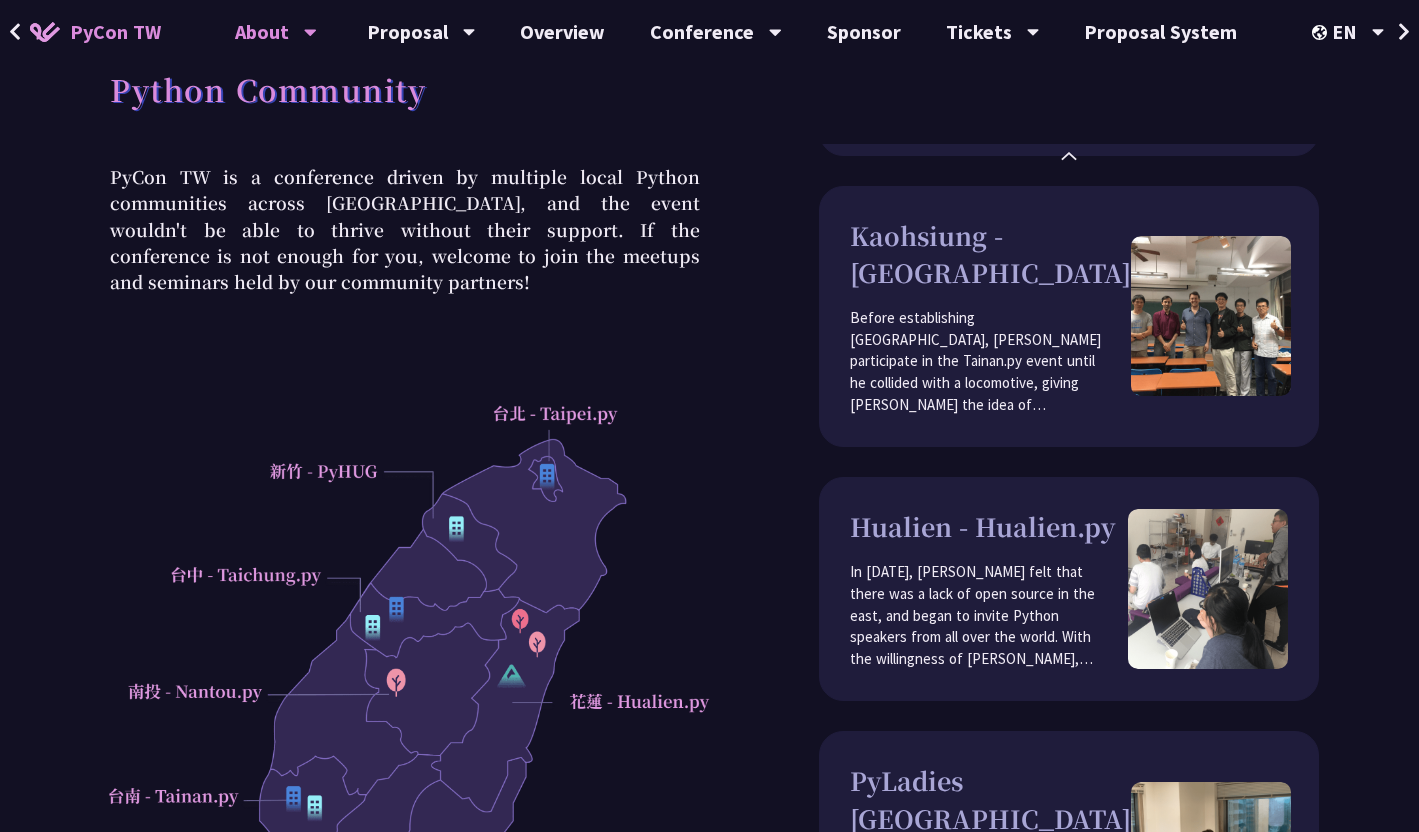 click at bounding box center [405, 715] 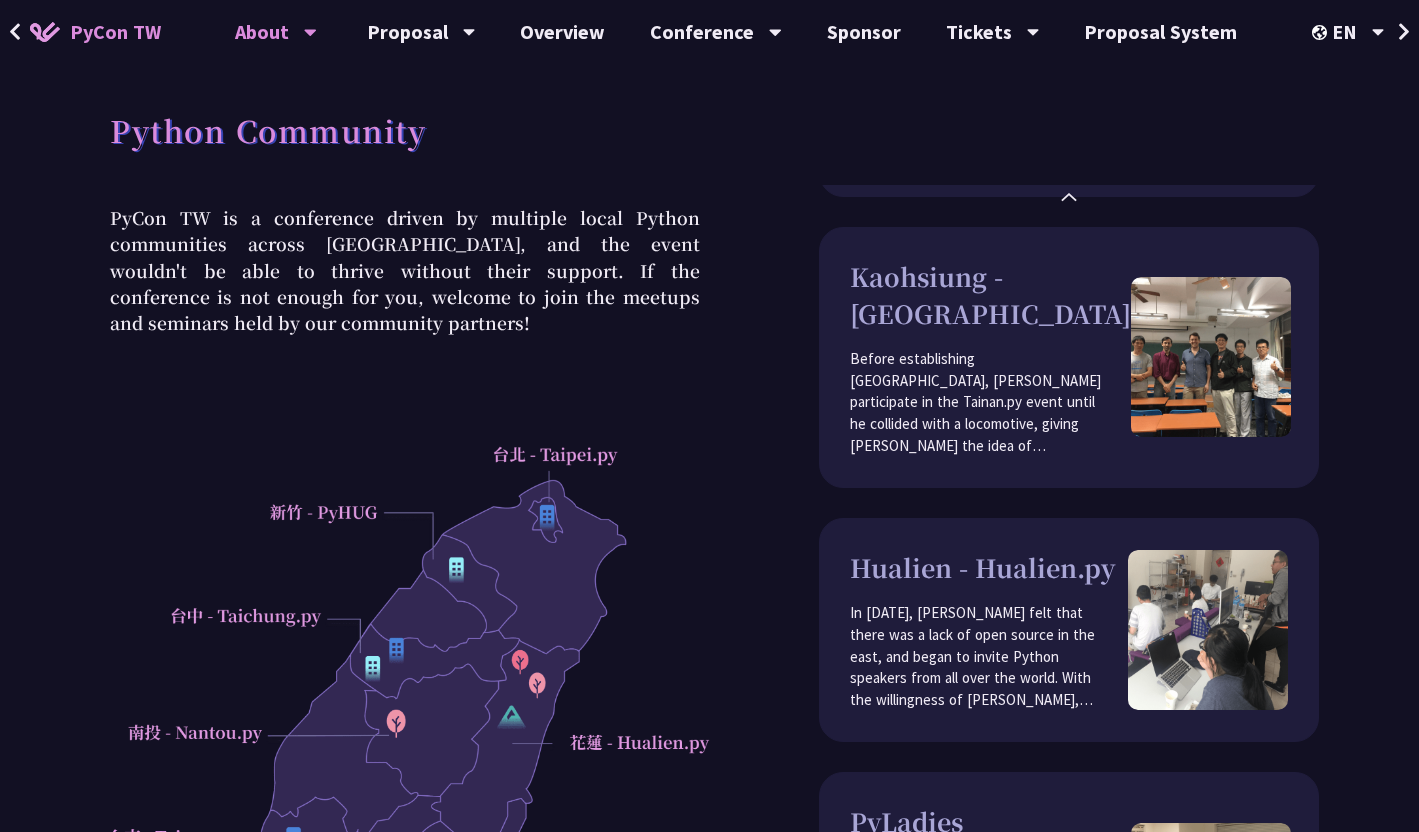 click on "⌃" at bounding box center [1069, 202] 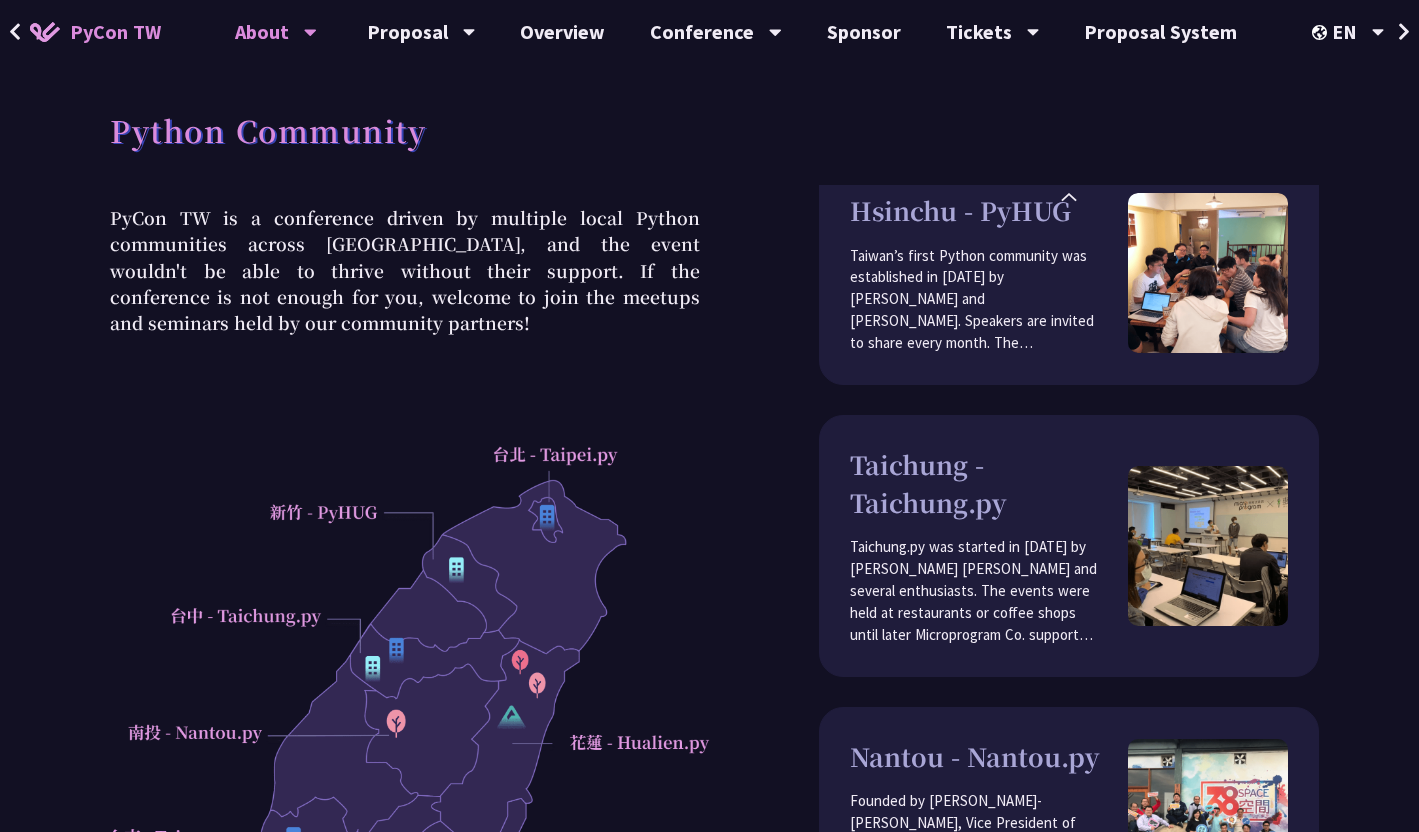 scroll, scrollTop: 0, scrollLeft: 0, axis: both 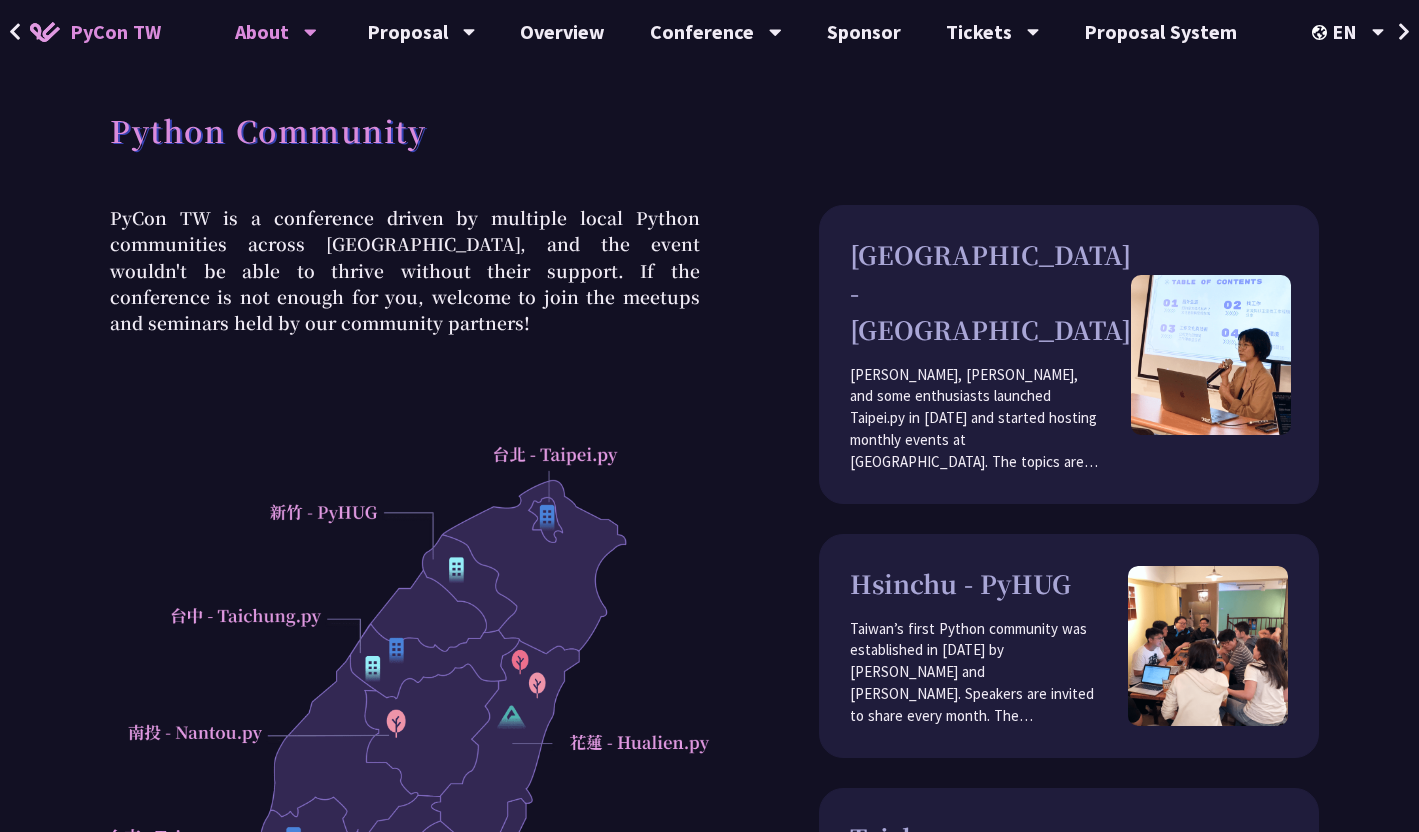 click on "PyCon TW is a conference driven by multiple local Python communities across [GEOGRAPHIC_DATA], and the event wouldn't be able to thrive without their support. If the conference is not enough for you, welcome to join the meetups and seminars held by our community partners!" at bounding box center (405, 270) 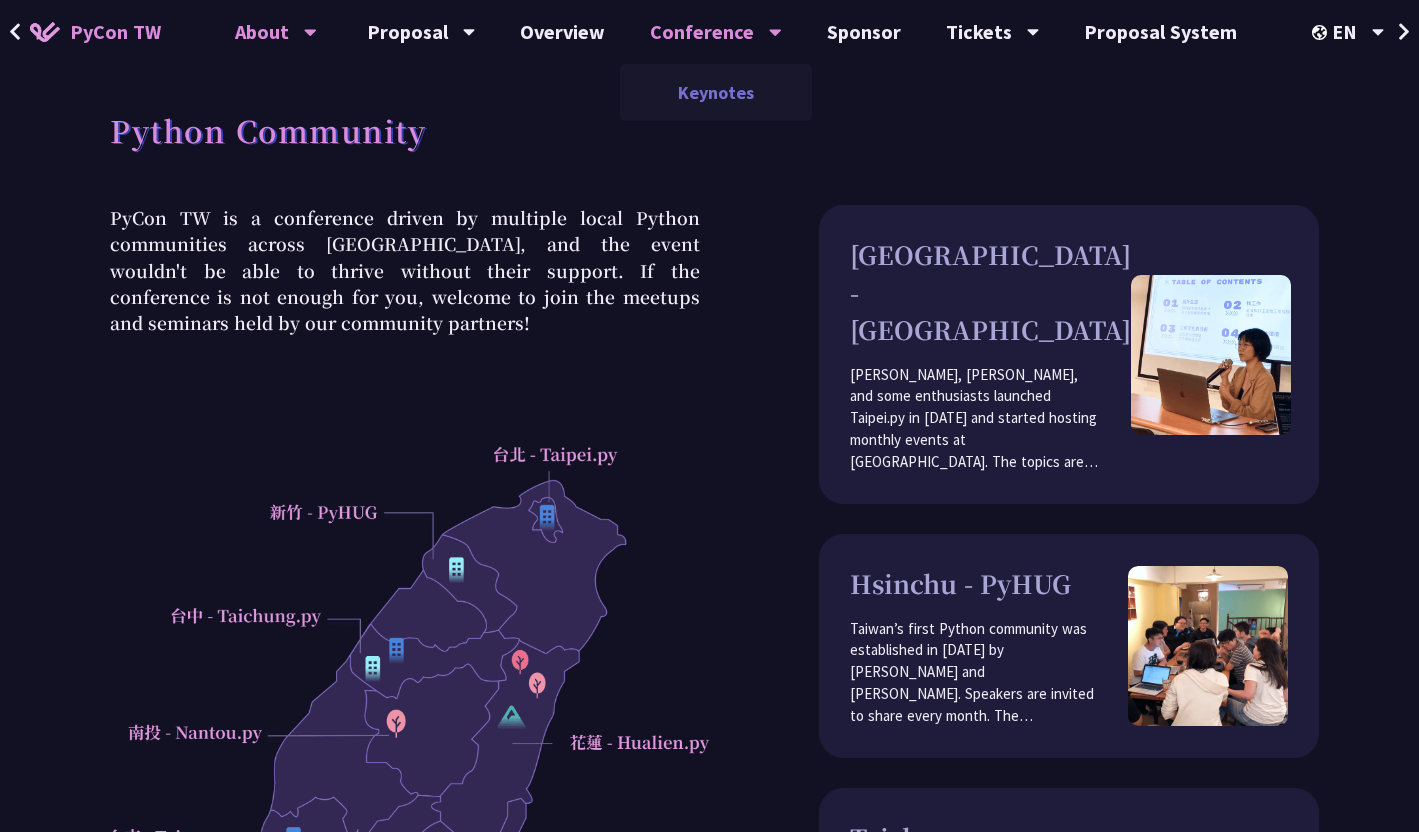 click on "Keynotes" at bounding box center [716, 92] 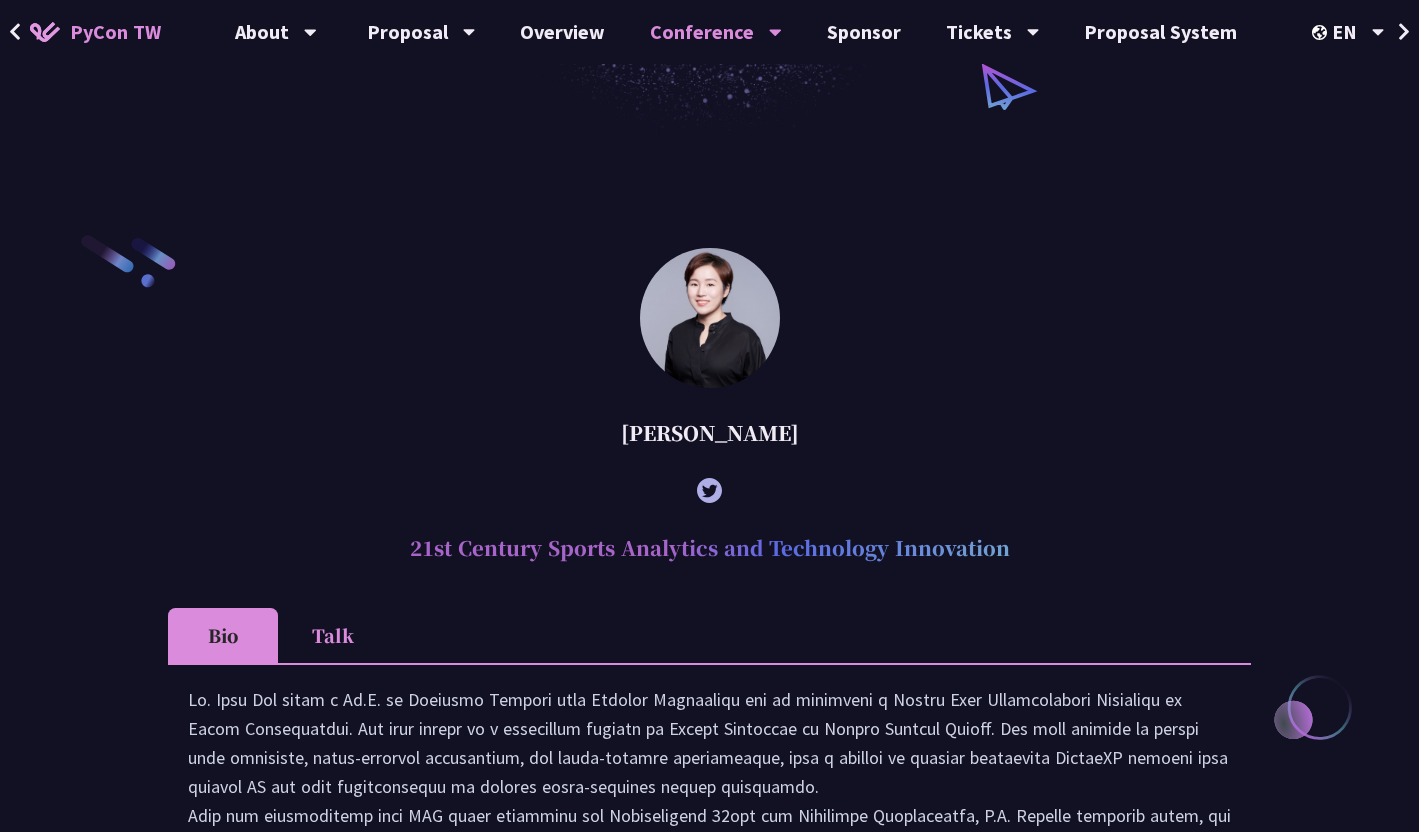scroll, scrollTop: 599, scrollLeft: 0, axis: vertical 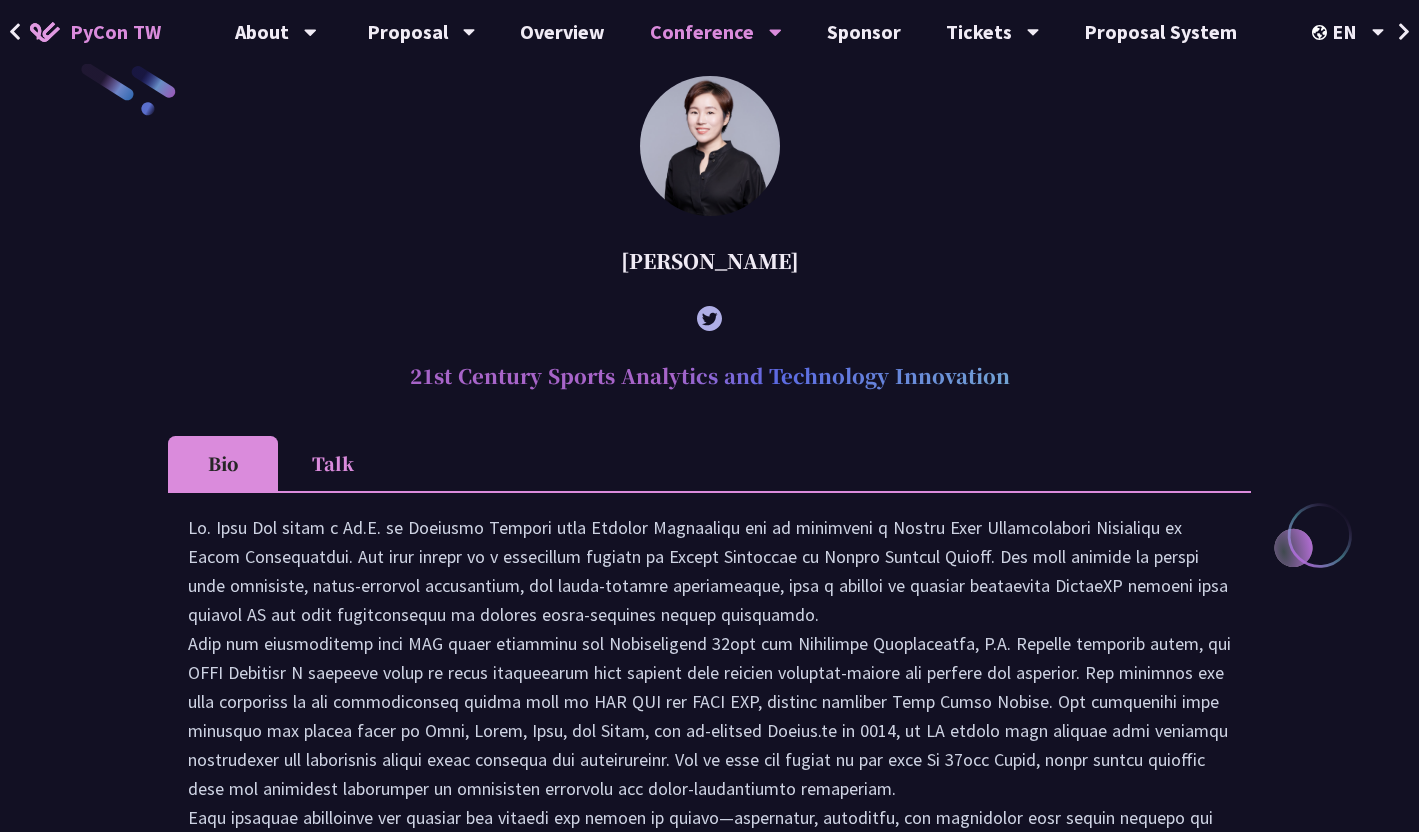 click on "Talk" at bounding box center [333, 463] 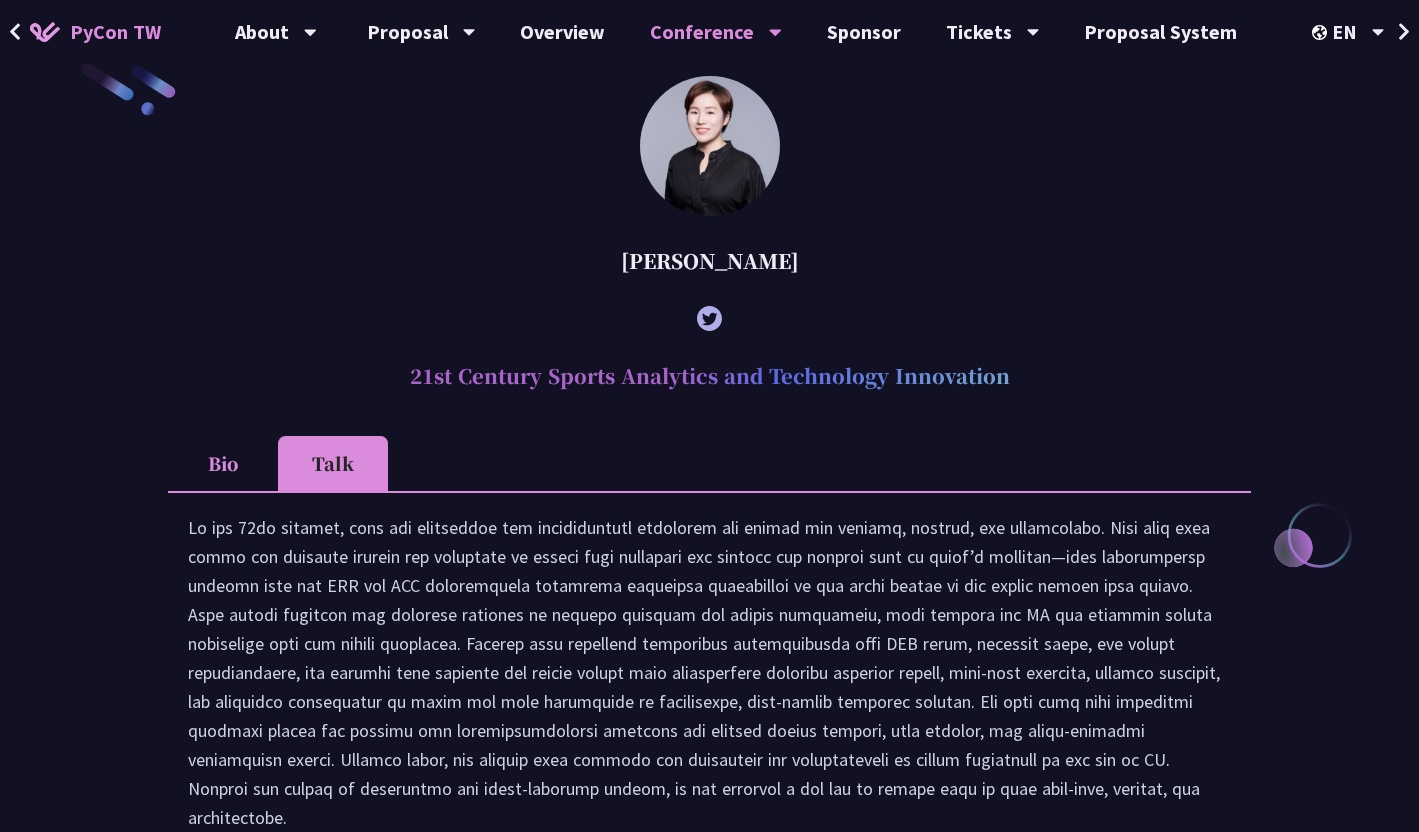 click on "Bio" at bounding box center [223, 463] 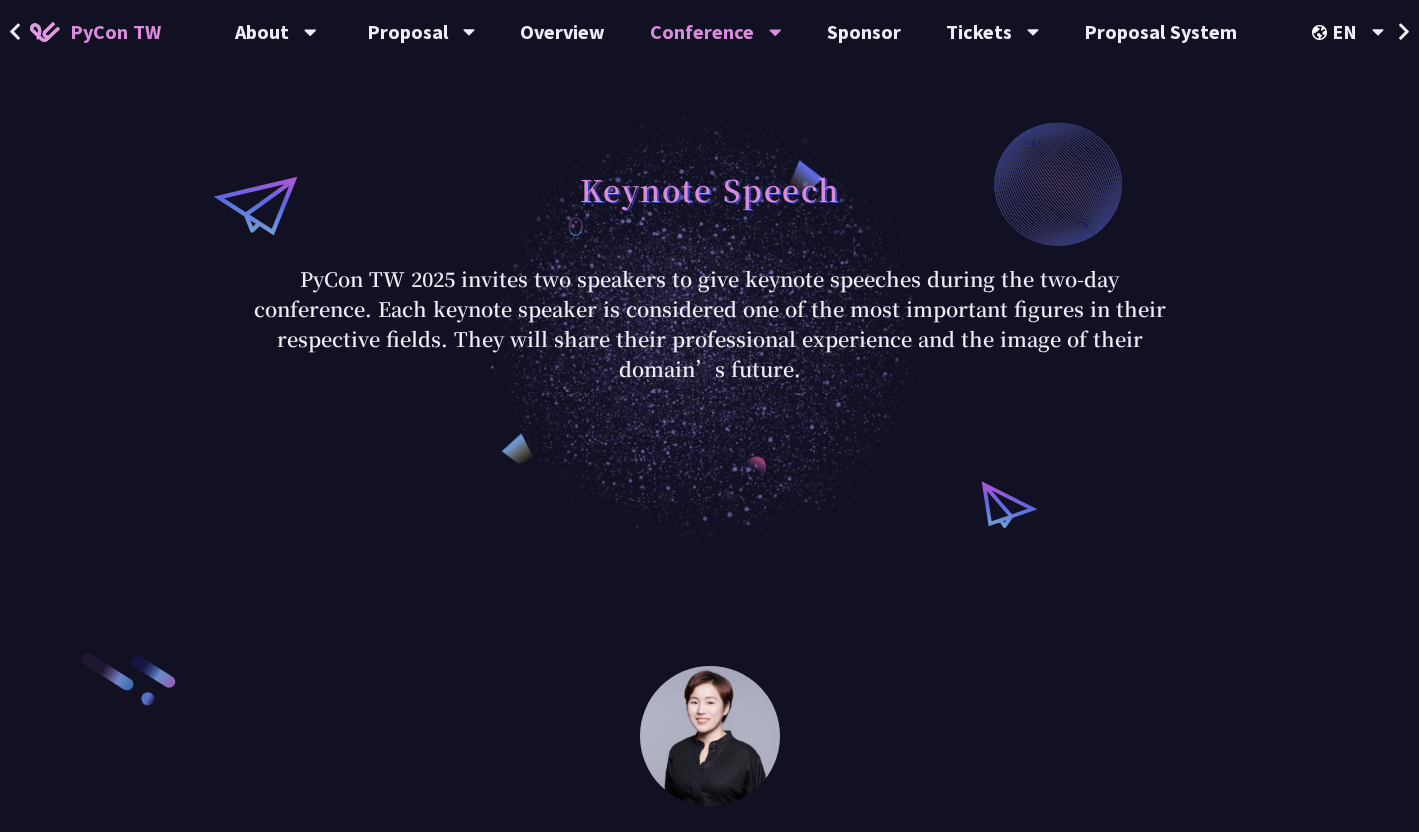 scroll, scrollTop: 0, scrollLeft: 0, axis: both 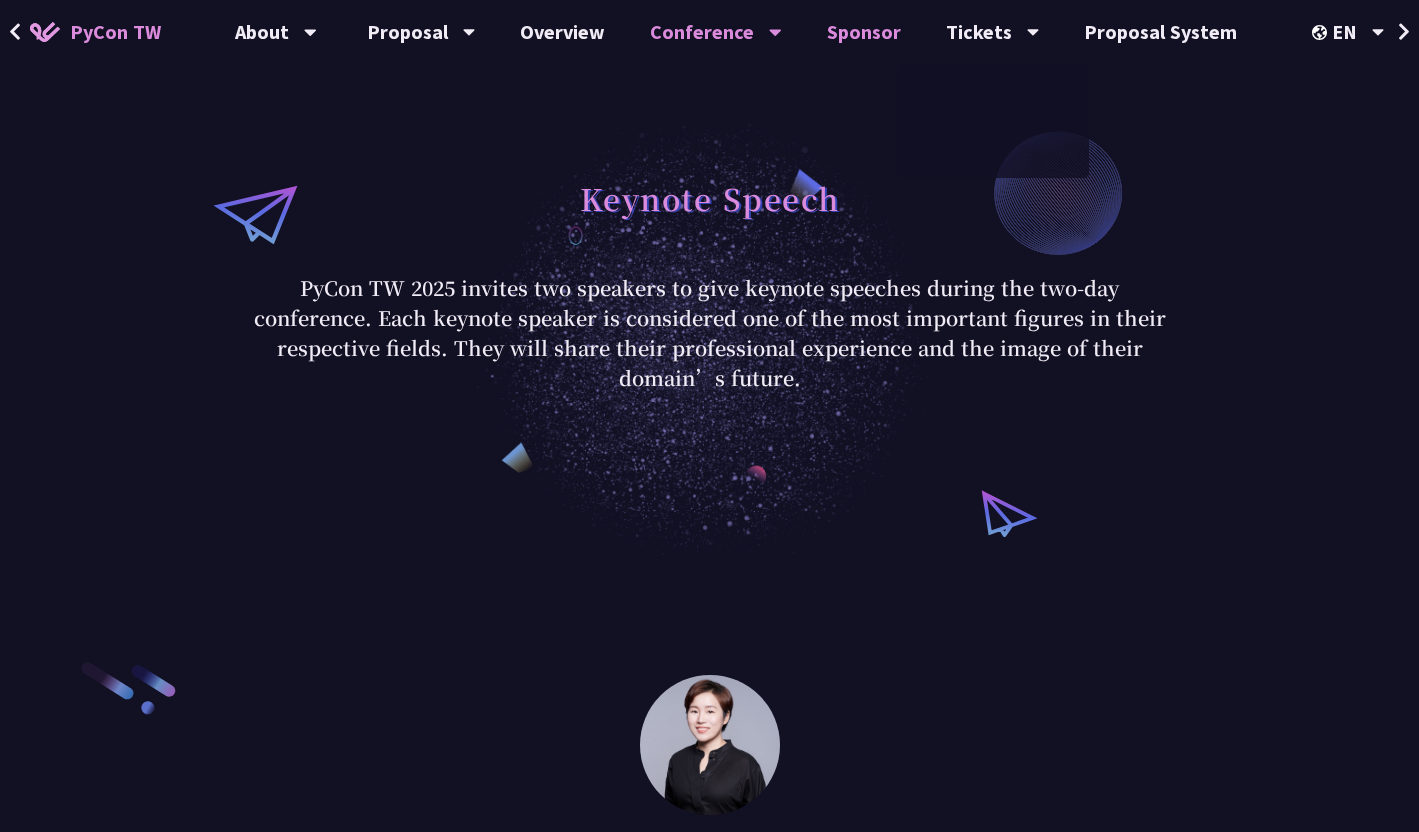 click on "Sponsor" at bounding box center [864, 32] 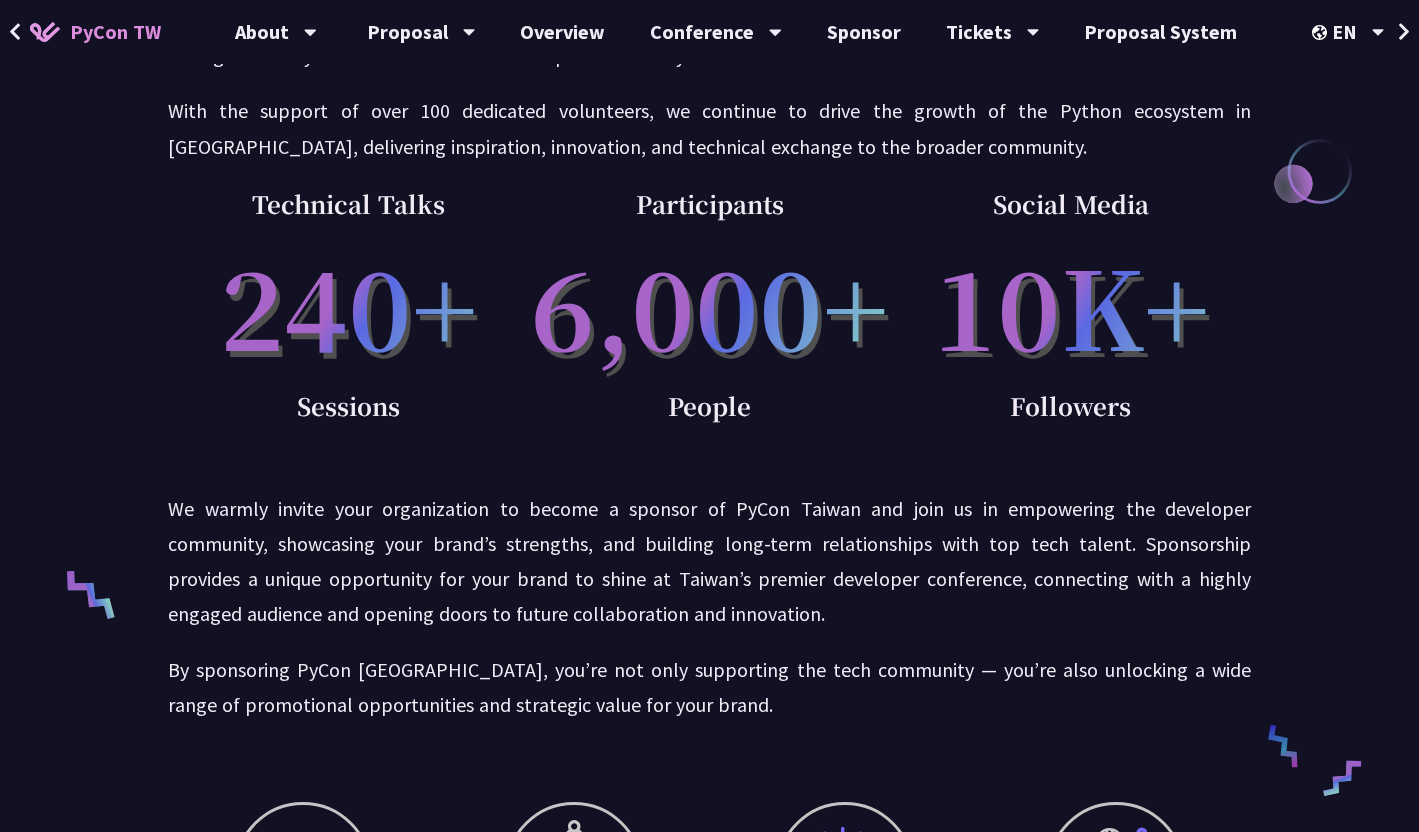 scroll, scrollTop: 0, scrollLeft: 0, axis: both 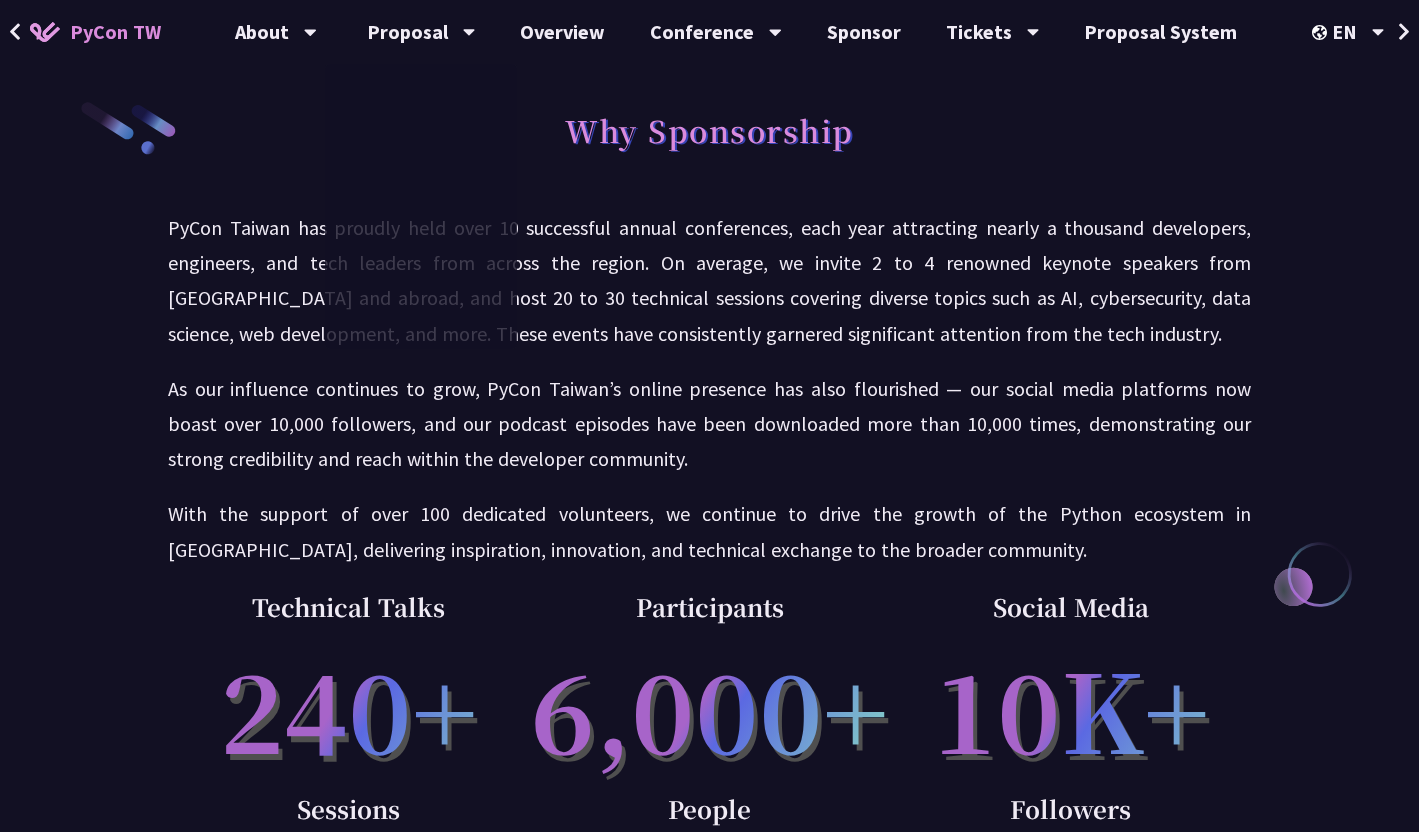 click on "PyCon Taiwan has proudly held over 10 successful annual conferences, each year attracting nearly a thousand developers, engineers, and tech leaders from across the region. On average, we invite 2 to 4 renowned keynote speakers from [GEOGRAPHIC_DATA] and abroad, and host 20 to 30 technical sessions covering diverse topics such as AI, cybersecurity, data science, web development, and more. These events have consistently garnered significant attention from the tech industry." at bounding box center (709, 280) 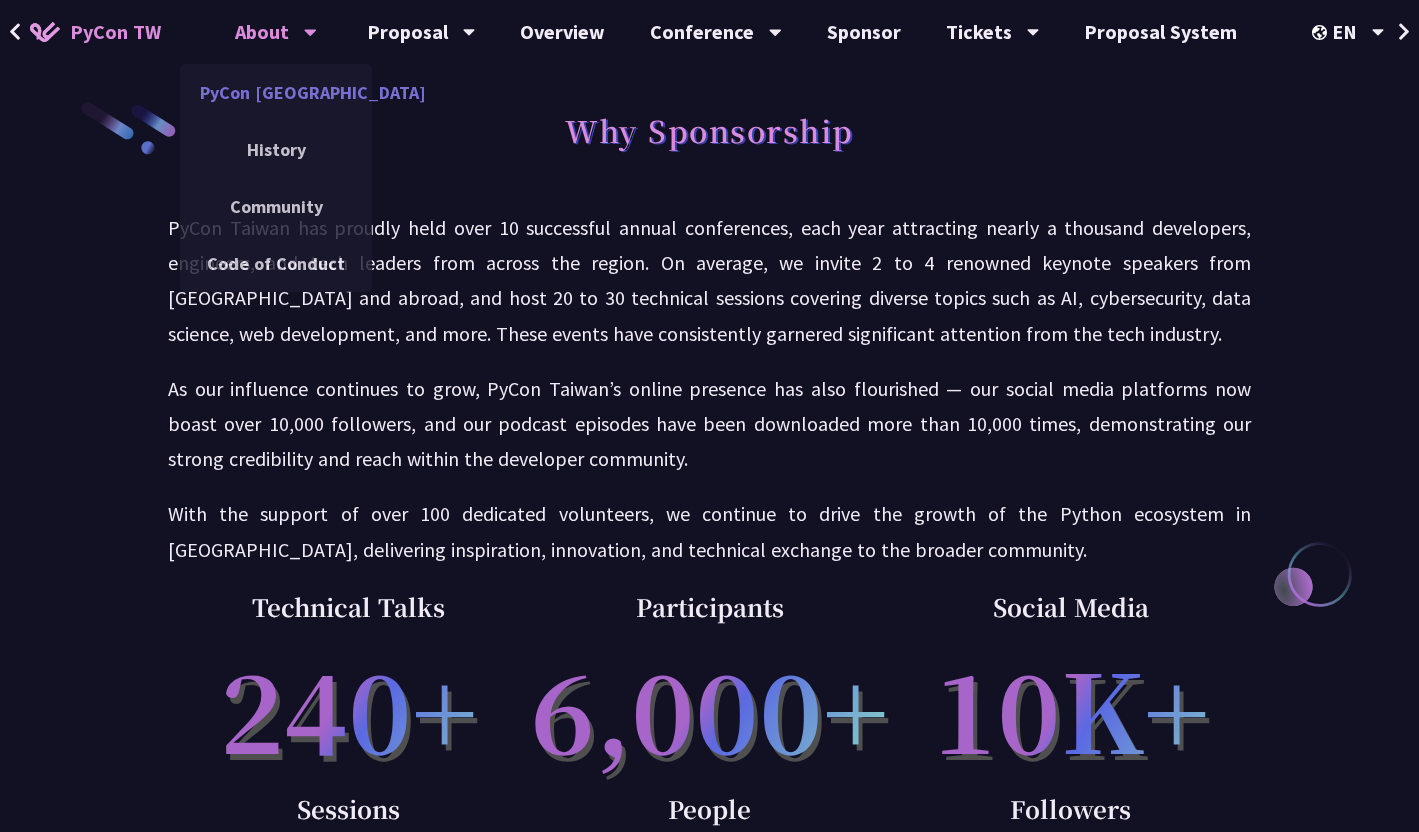 click on "PyCon [GEOGRAPHIC_DATA]" at bounding box center (276, 92) 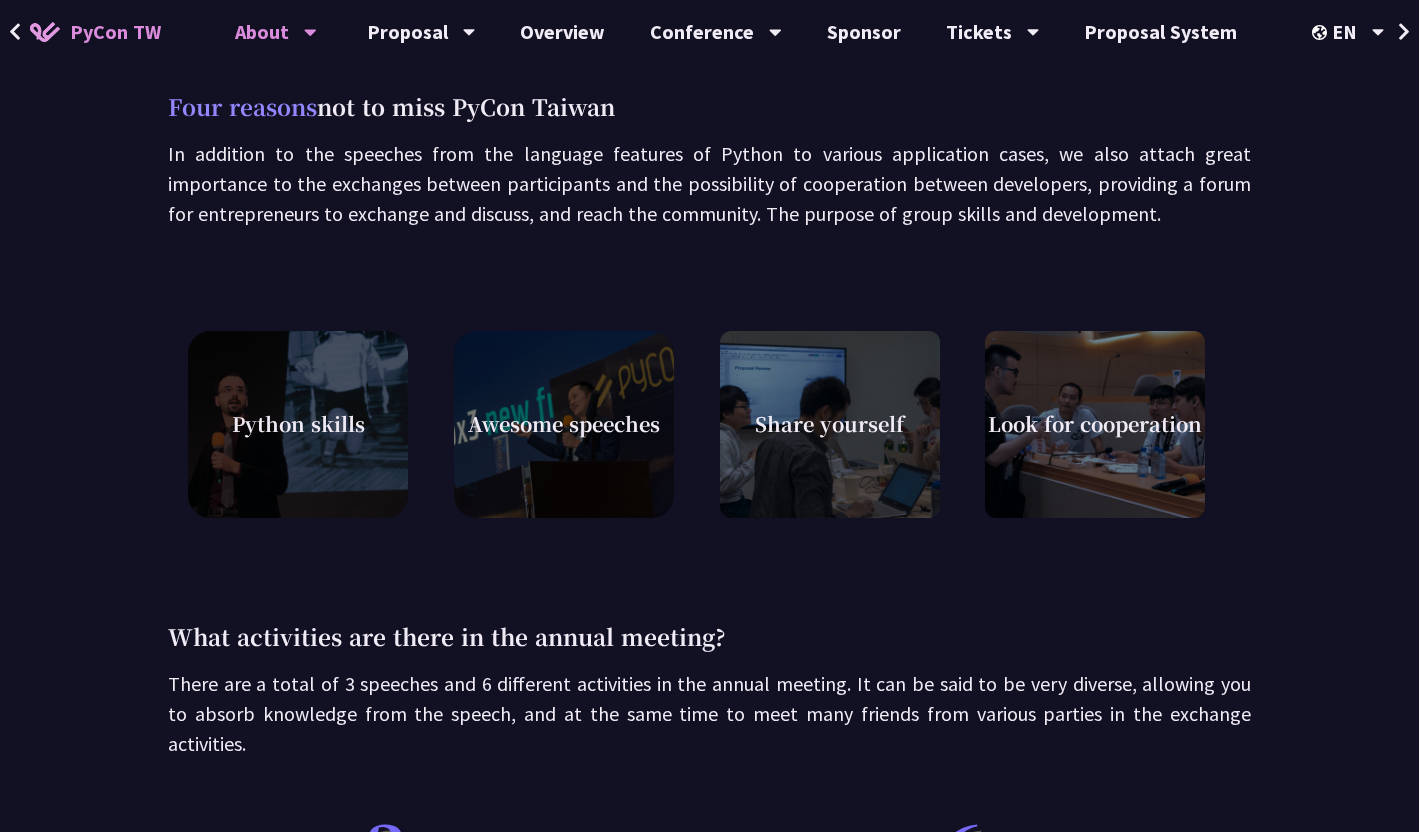 scroll, scrollTop: 694, scrollLeft: 0, axis: vertical 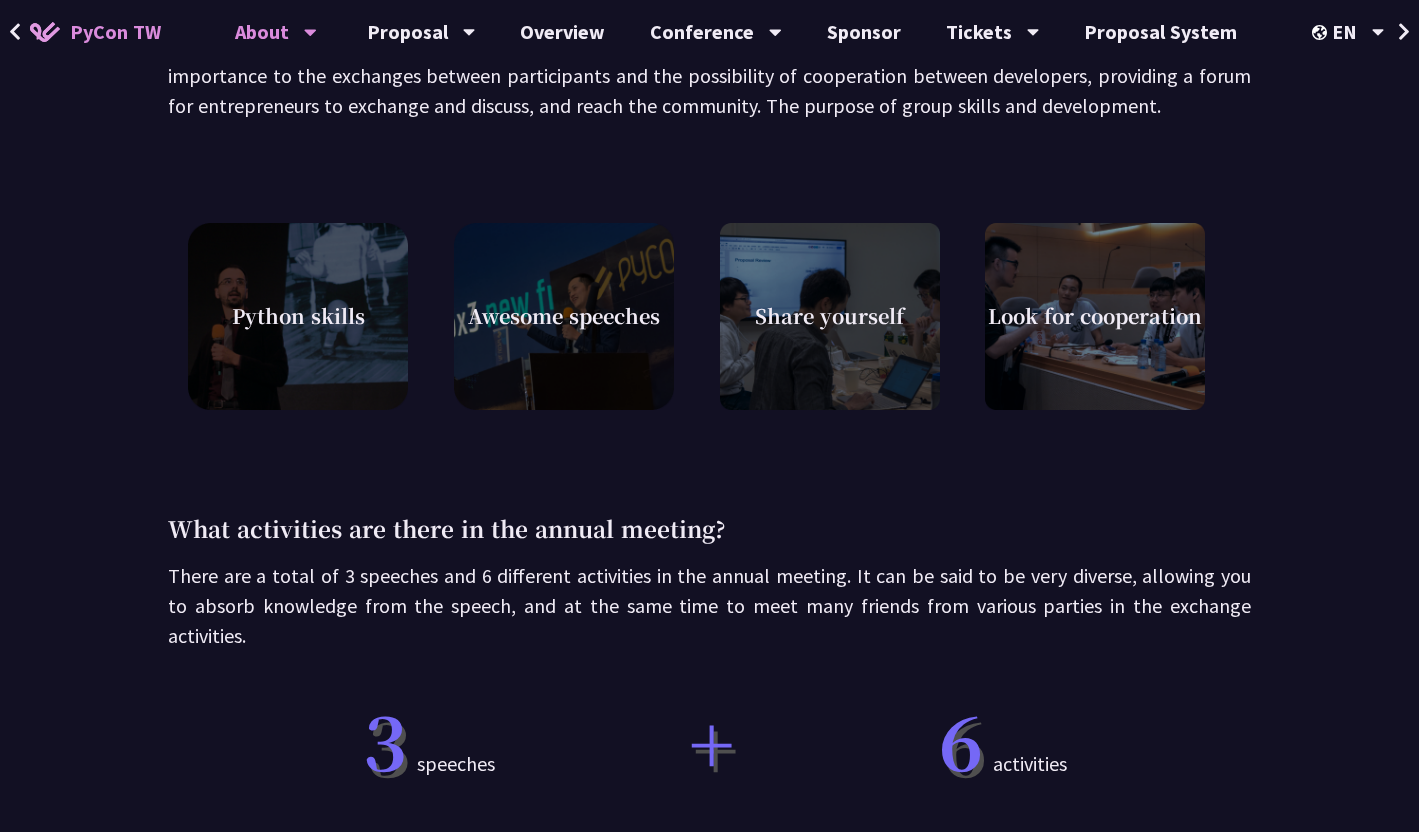 click on "Awesome speeches" at bounding box center (564, 316) 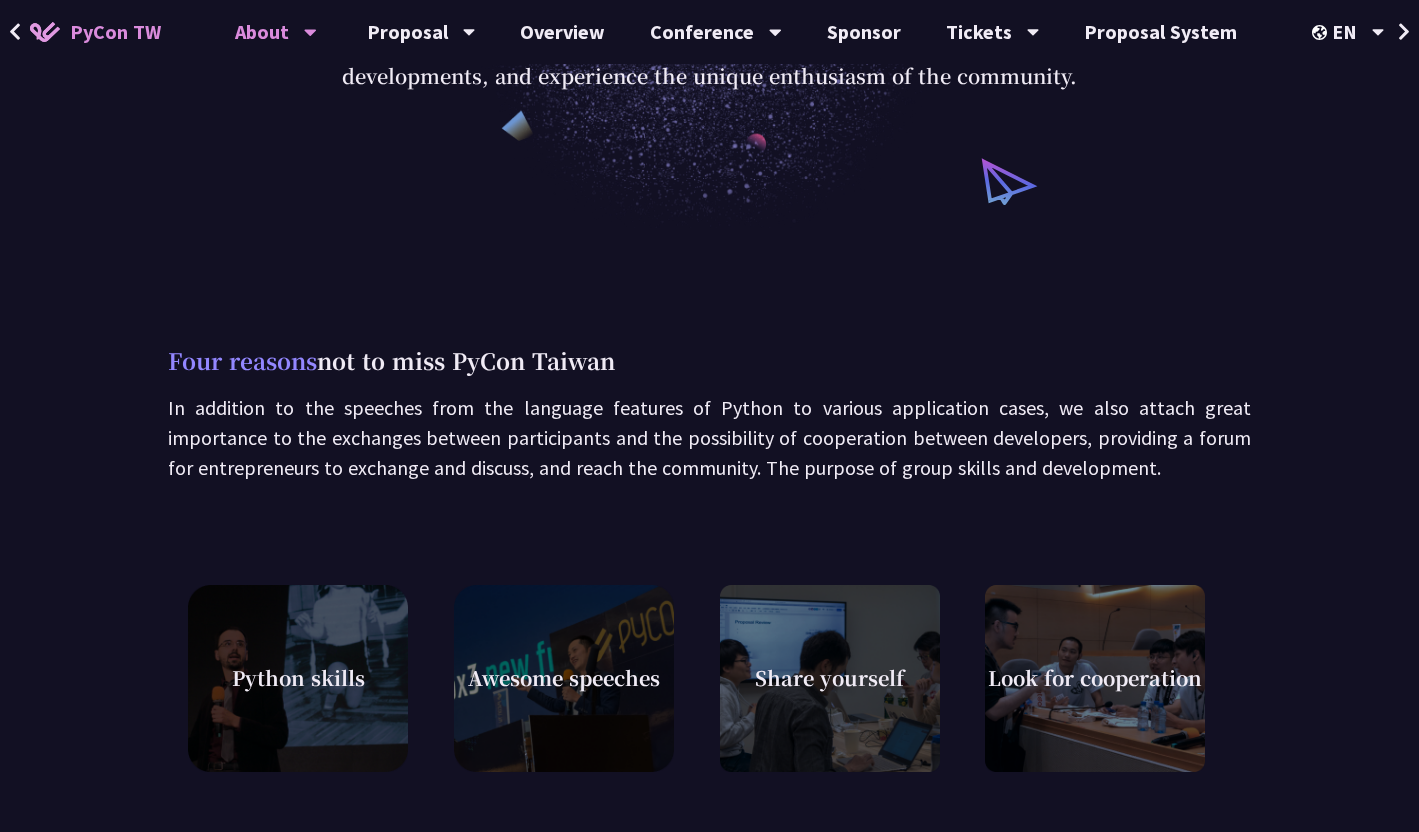 scroll, scrollTop: 0, scrollLeft: 0, axis: both 